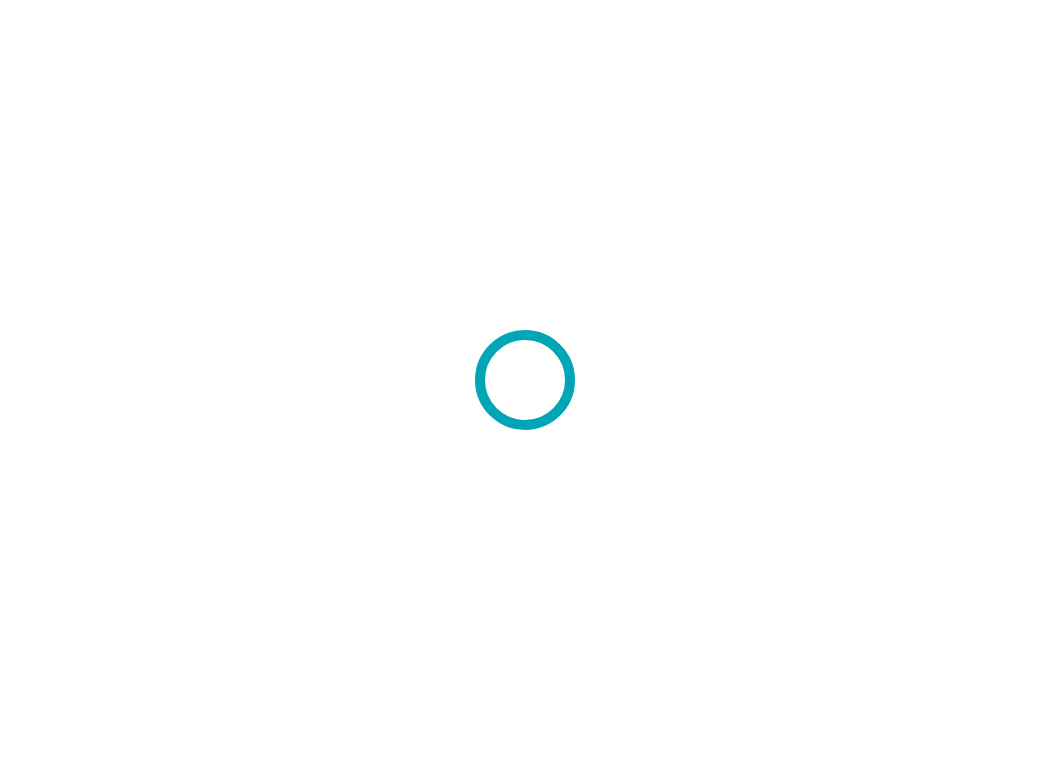 scroll, scrollTop: 0, scrollLeft: 0, axis: both 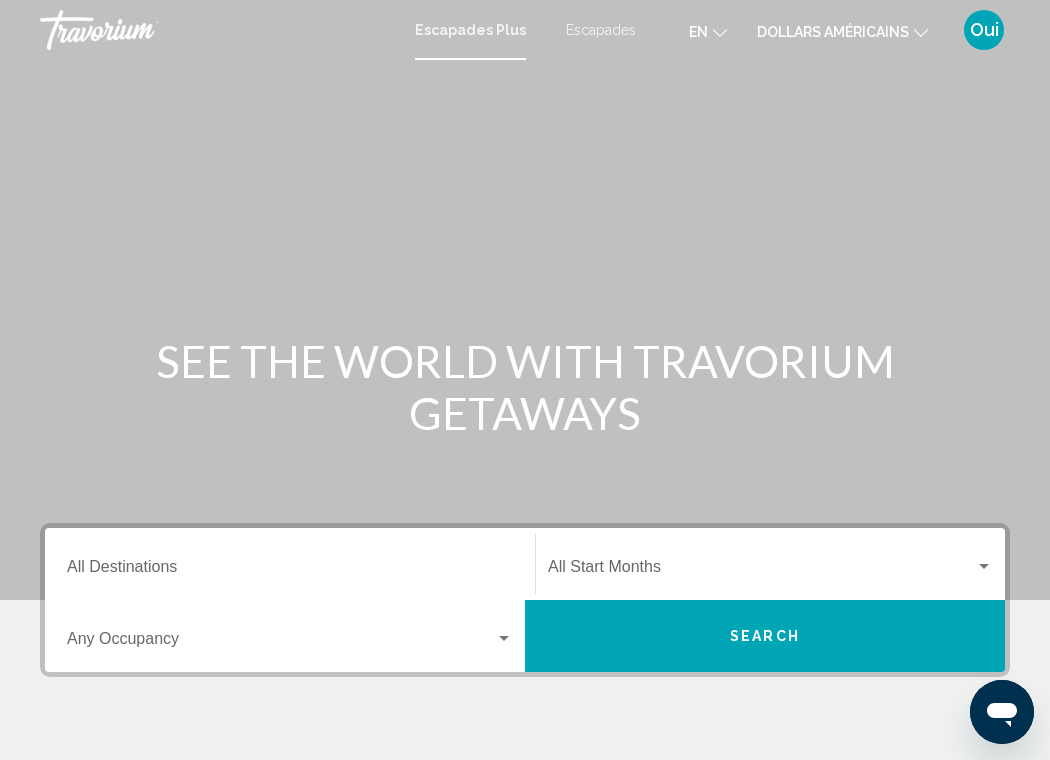 click on "Destination All Destinations" at bounding box center [290, 571] 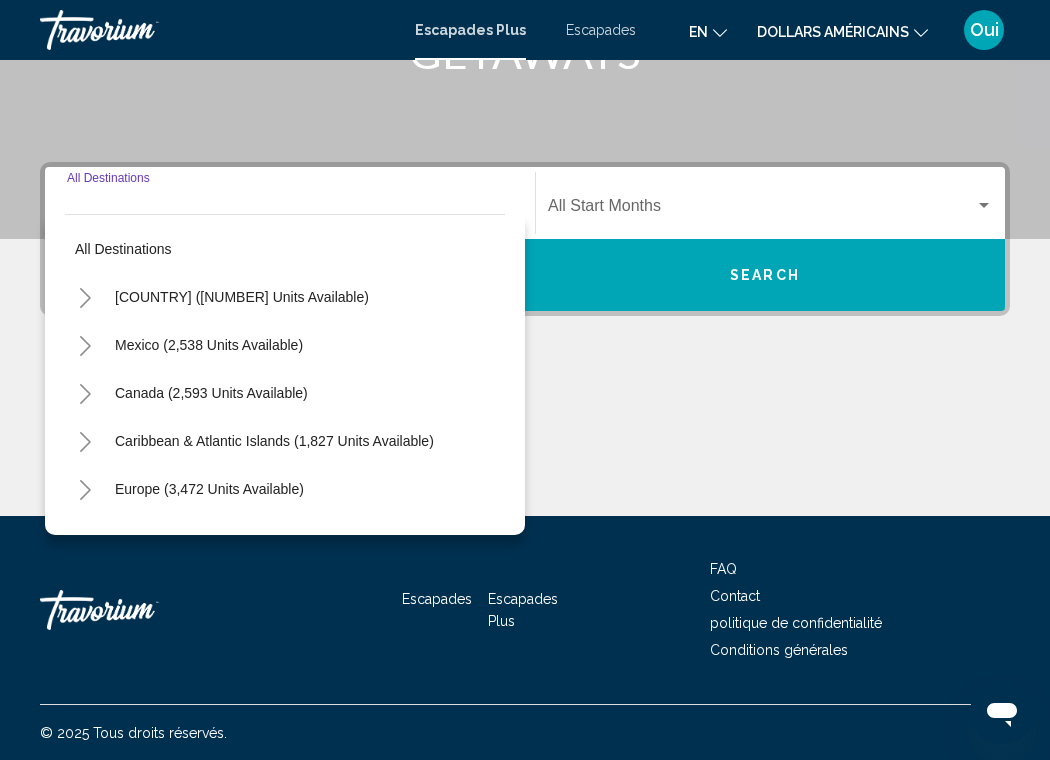 scroll, scrollTop: 362, scrollLeft: 0, axis: vertical 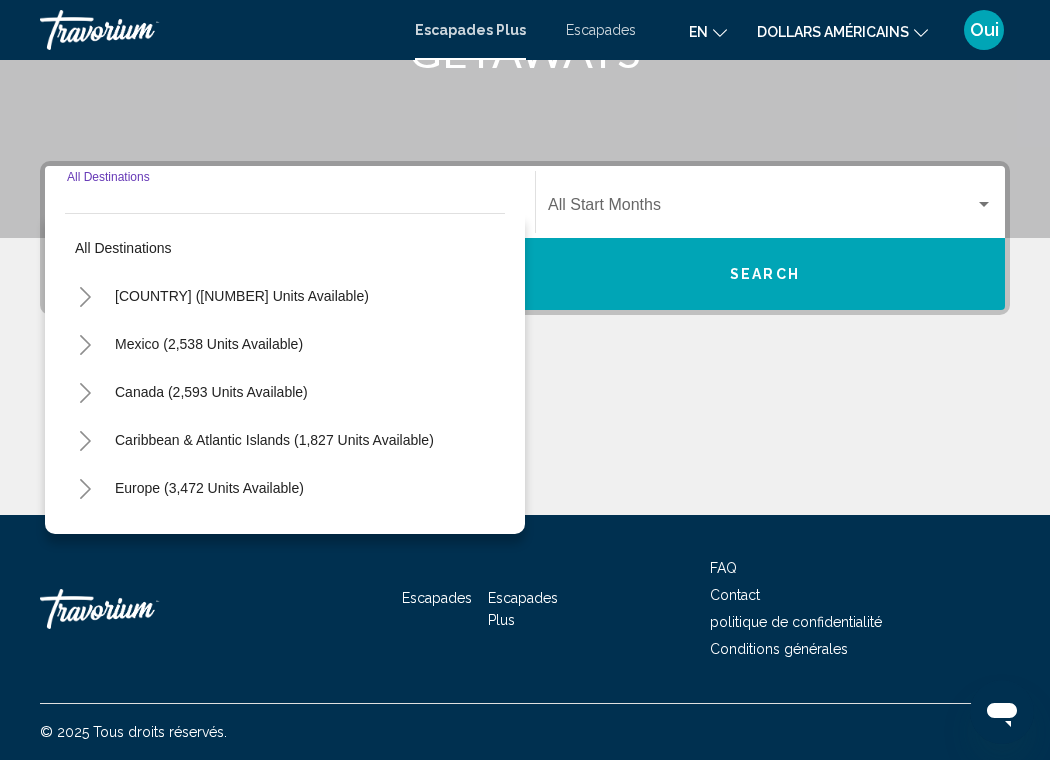 drag, startPoint x: 655, startPoint y: 125, endPoint x: 655, endPoint y: 142, distance: 17 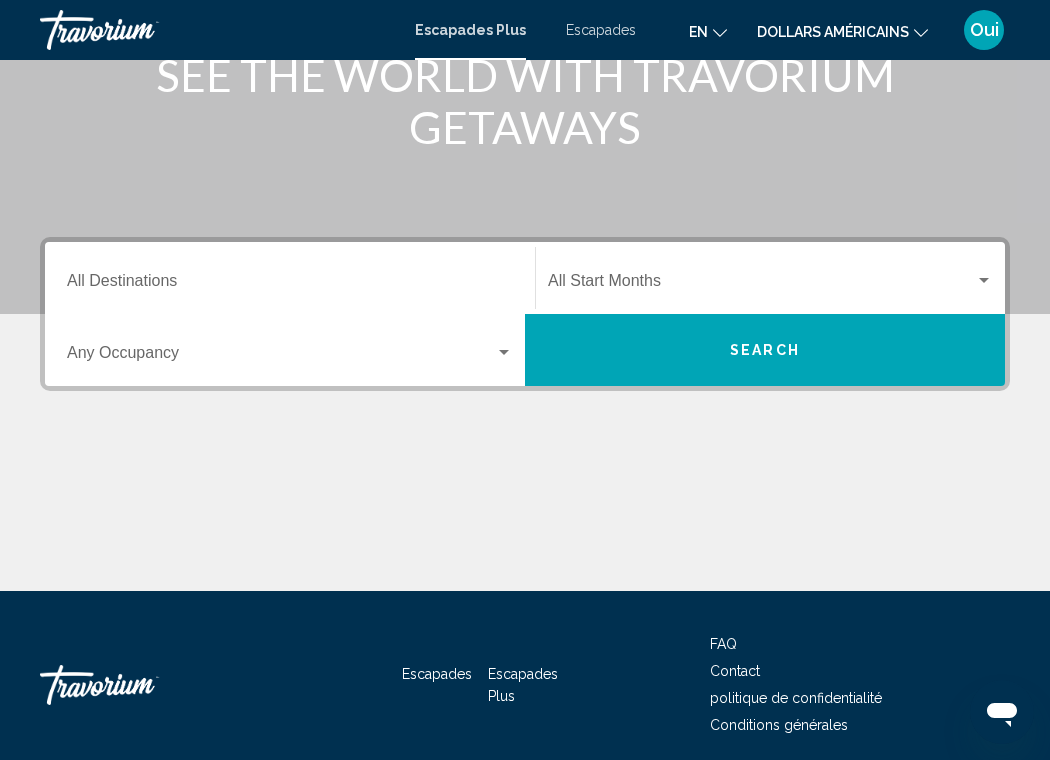 scroll, scrollTop: 250, scrollLeft: 0, axis: vertical 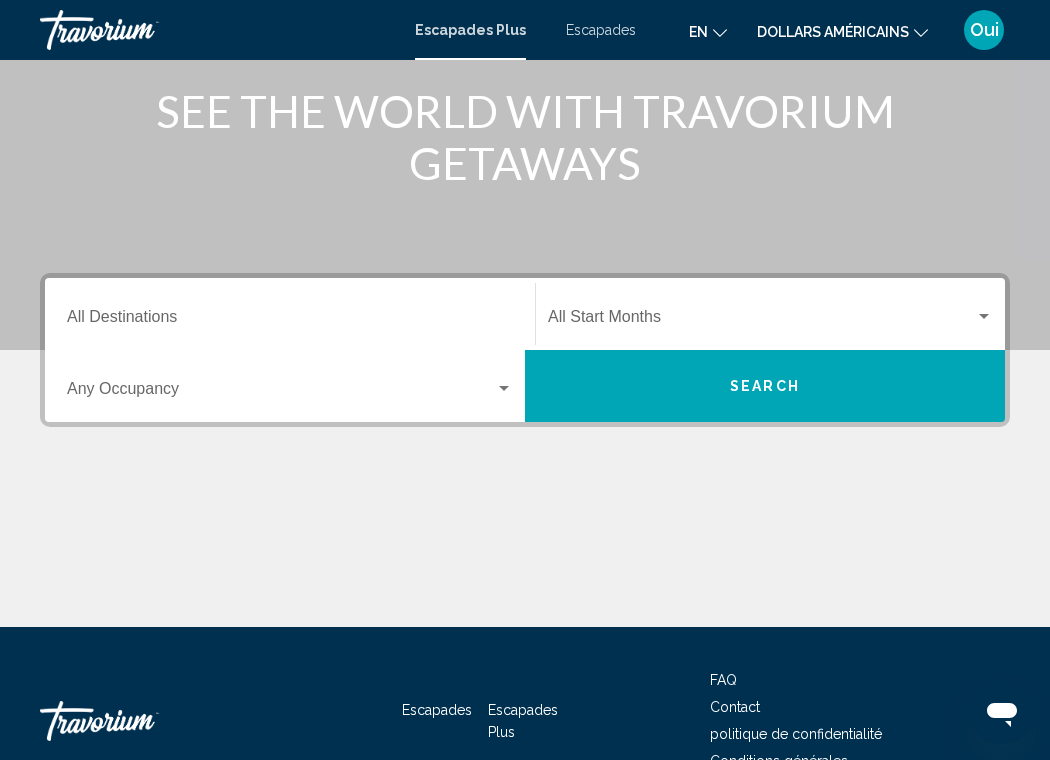 click 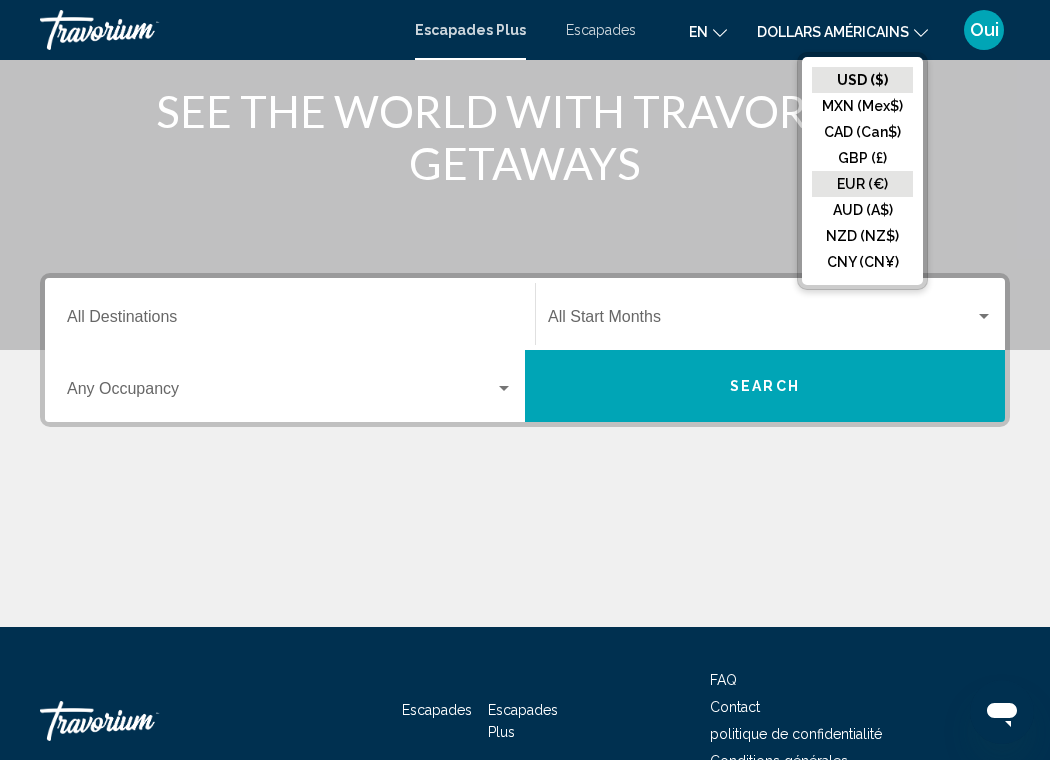 click on "EUR (€)" 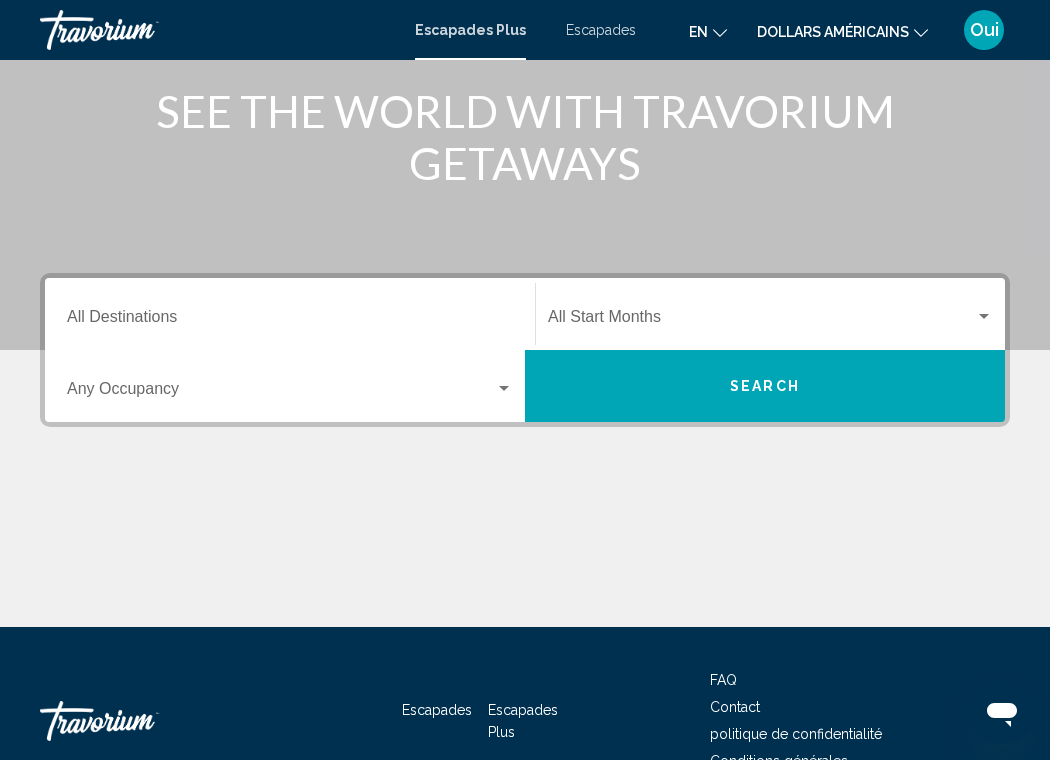 click on "Destination All Destinations" at bounding box center [290, 314] 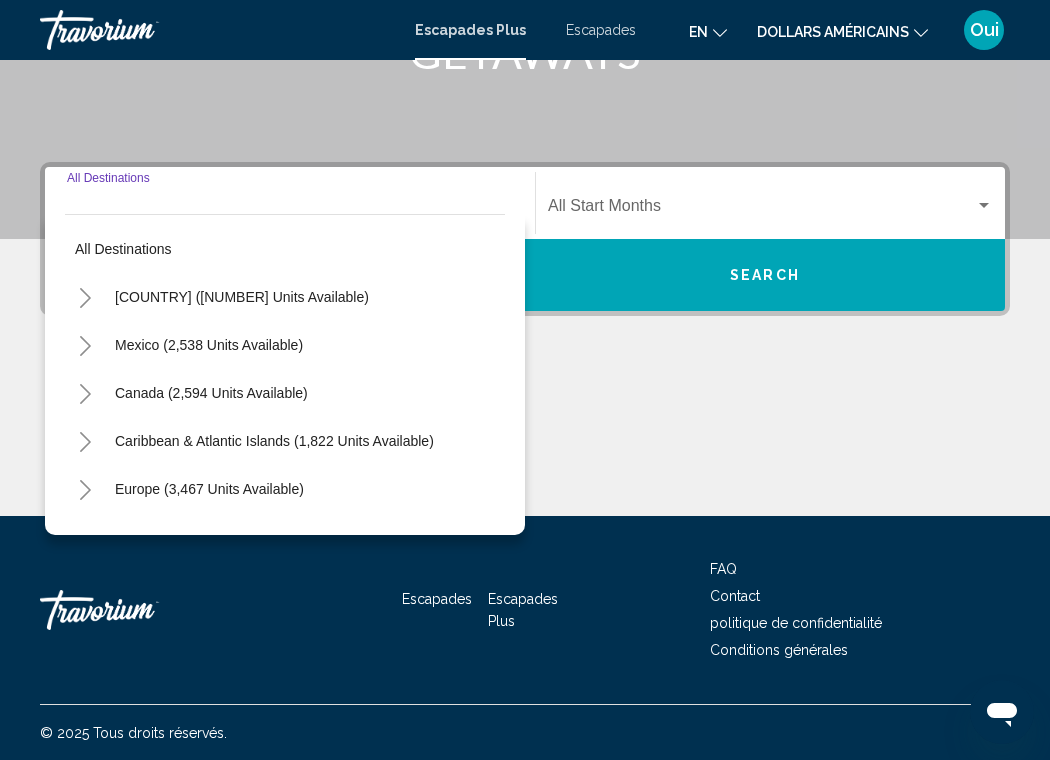 scroll, scrollTop: 362, scrollLeft: 0, axis: vertical 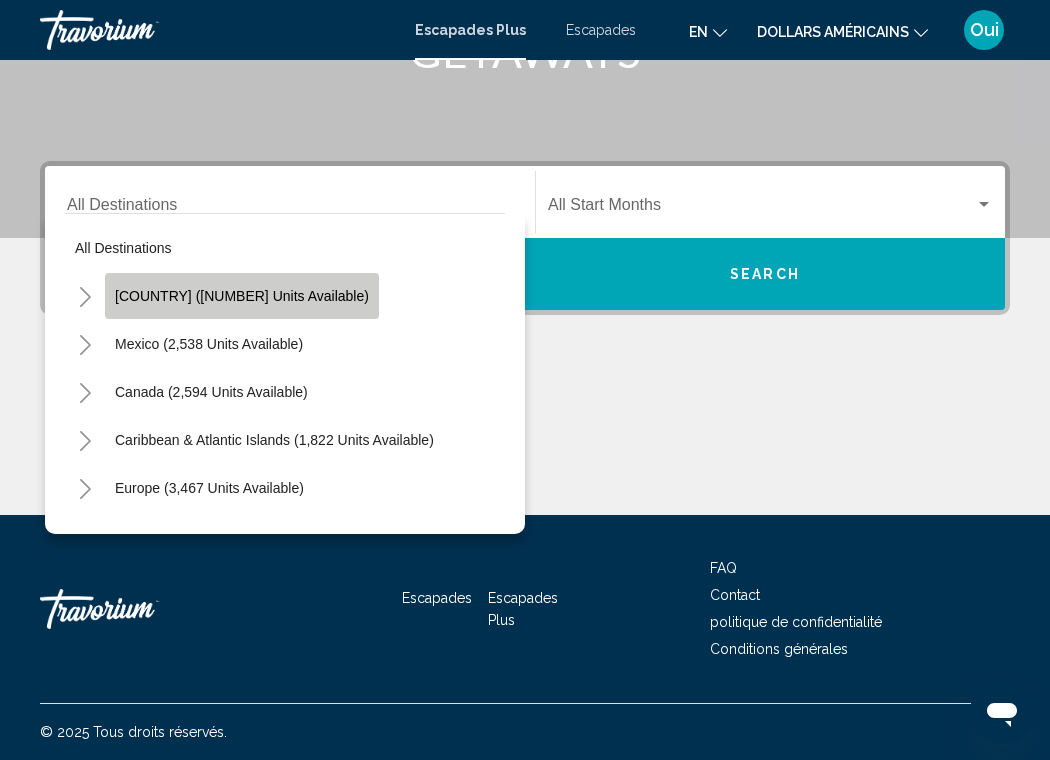 click on "United States (44,954 units available)" 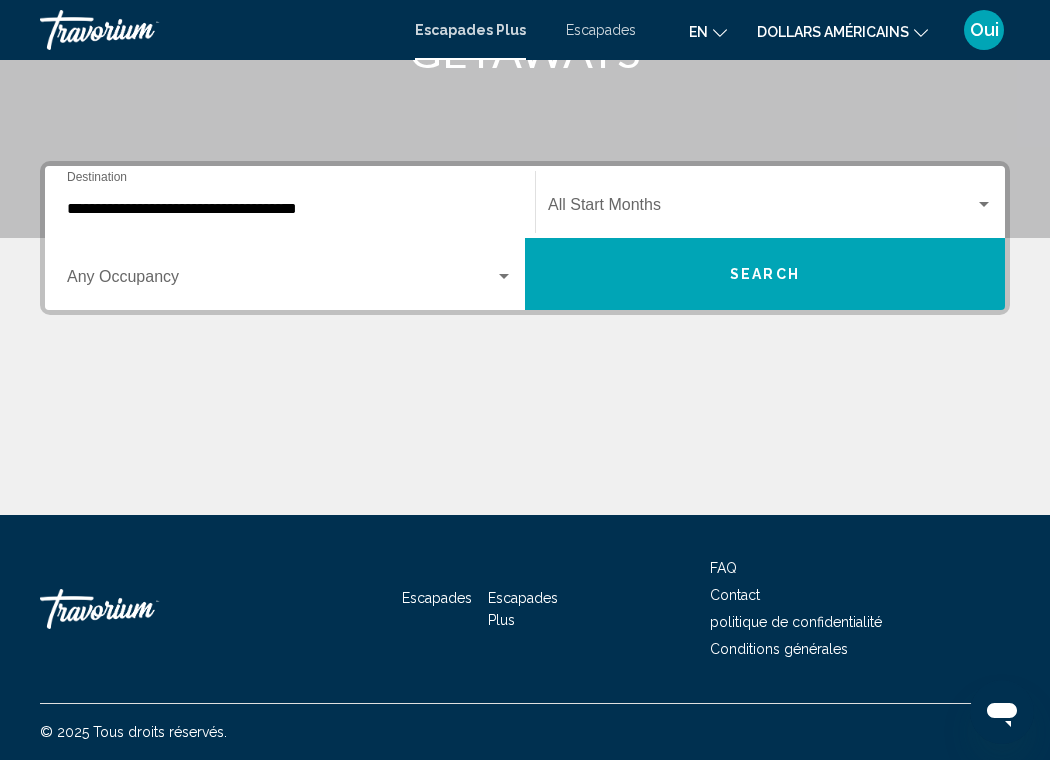 click on "Start Month All Start Months" 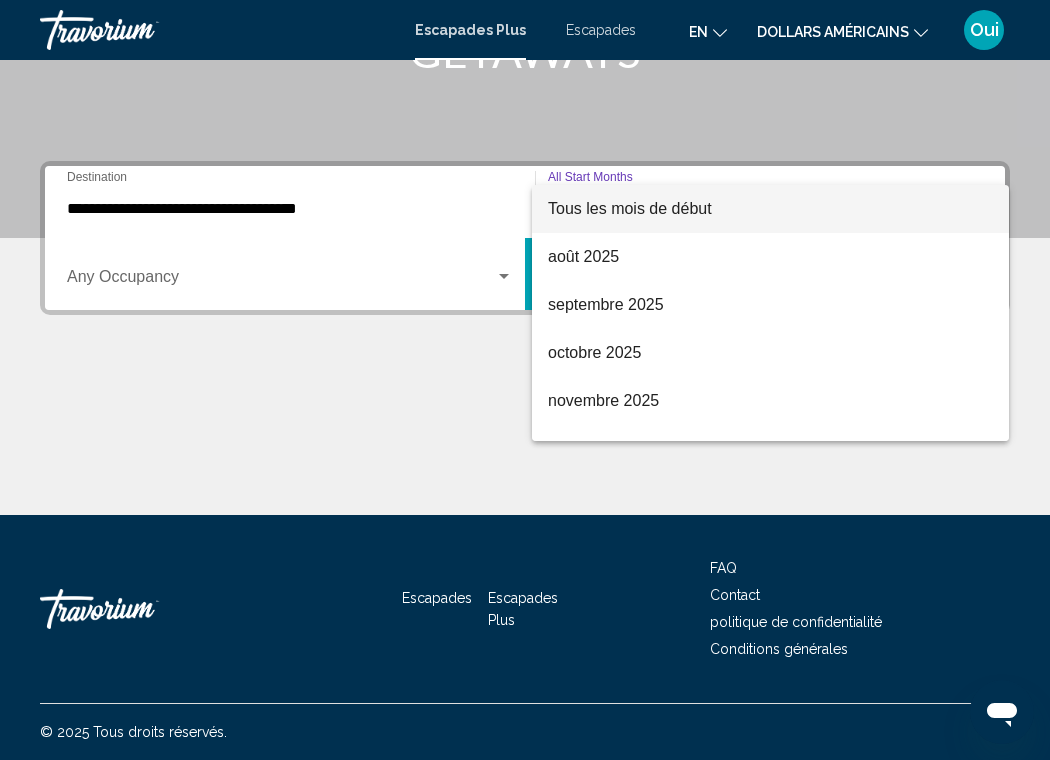 click at bounding box center [525, 380] 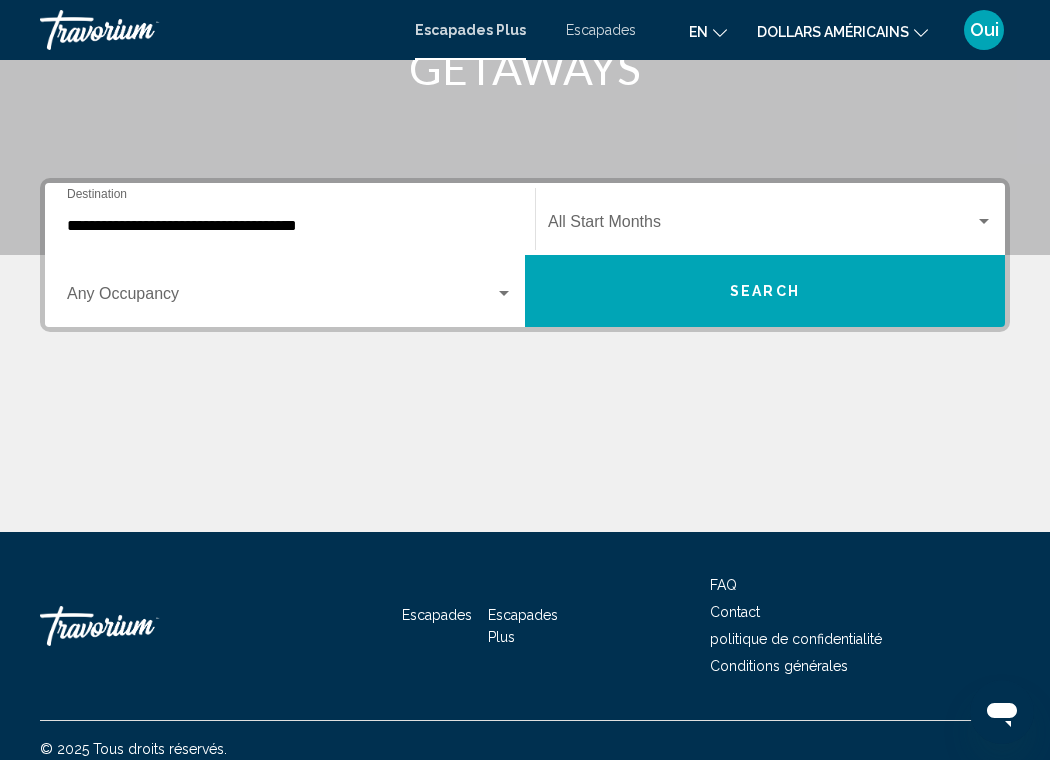 scroll, scrollTop: 0, scrollLeft: 0, axis: both 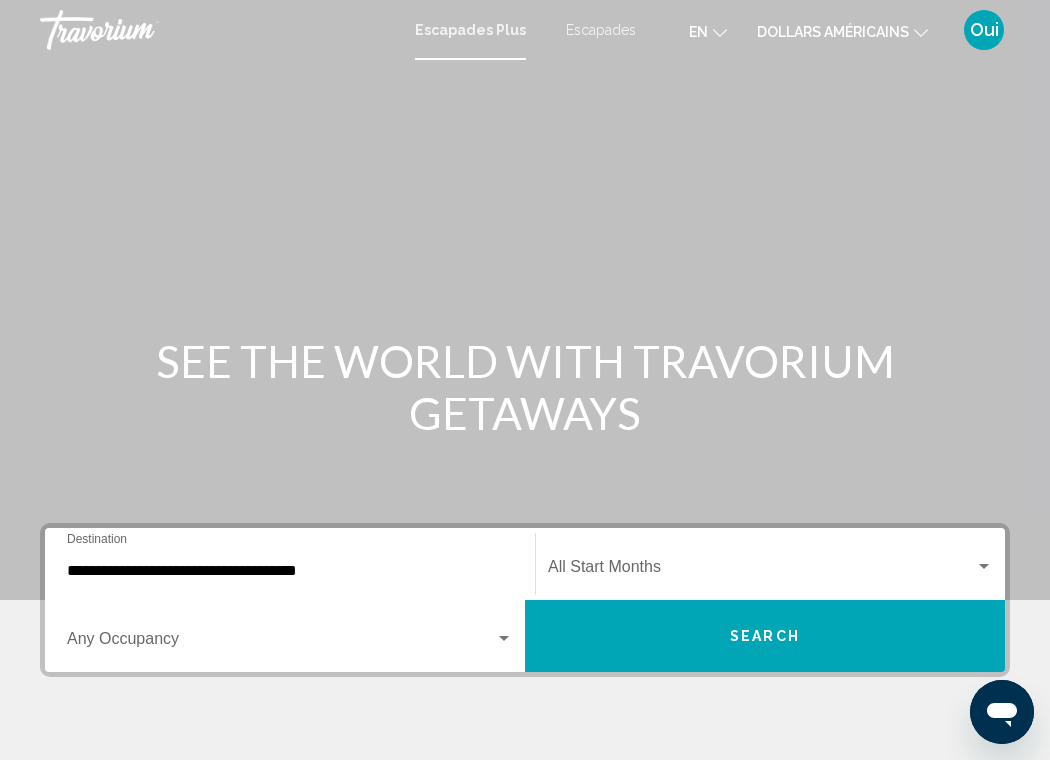 click at bounding box center (281, 643) 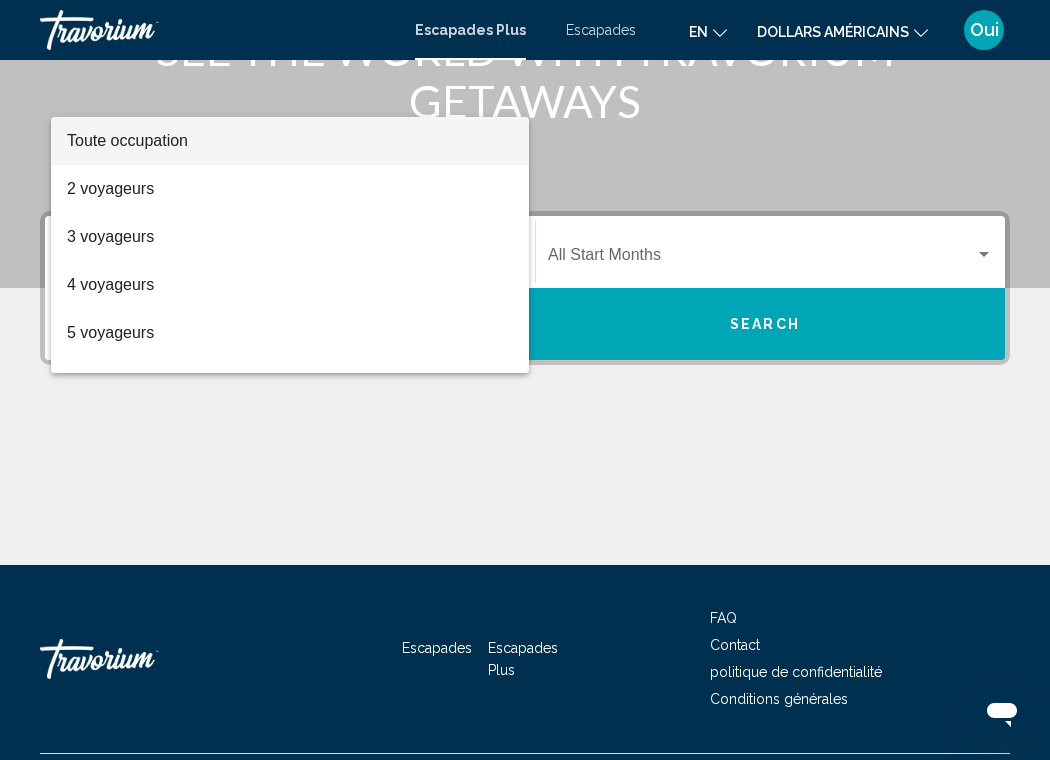scroll, scrollTop: 362, scrollLeft: 0, axis: vertical 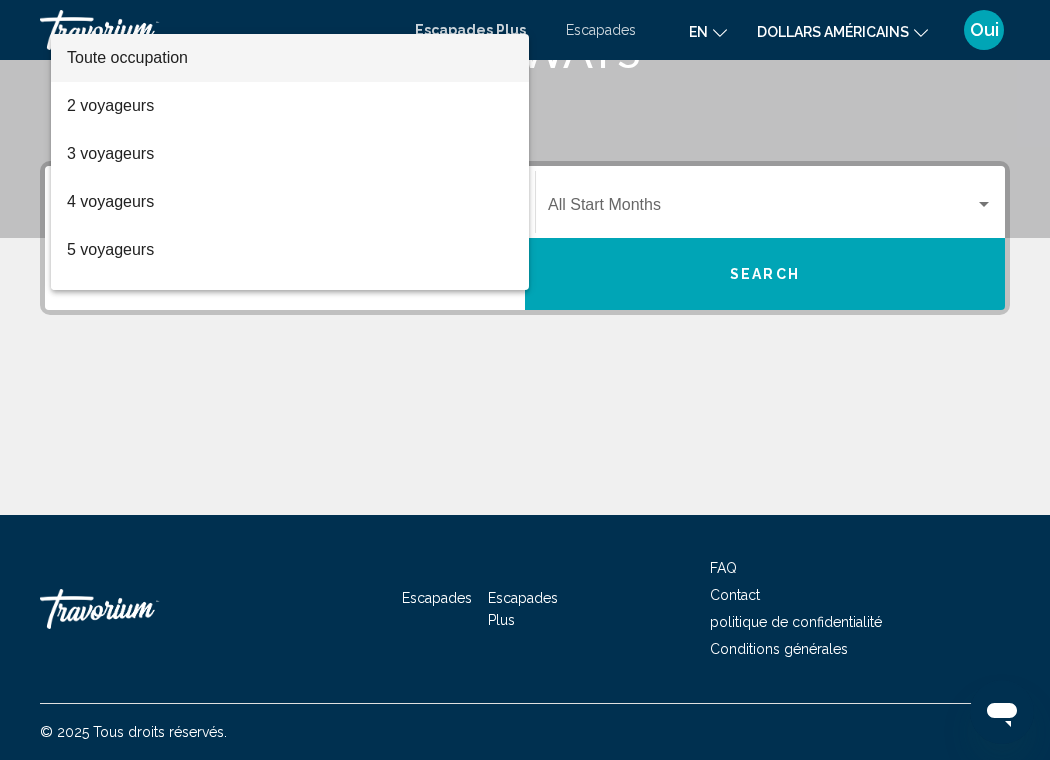 click at bounding box center (525, 380) 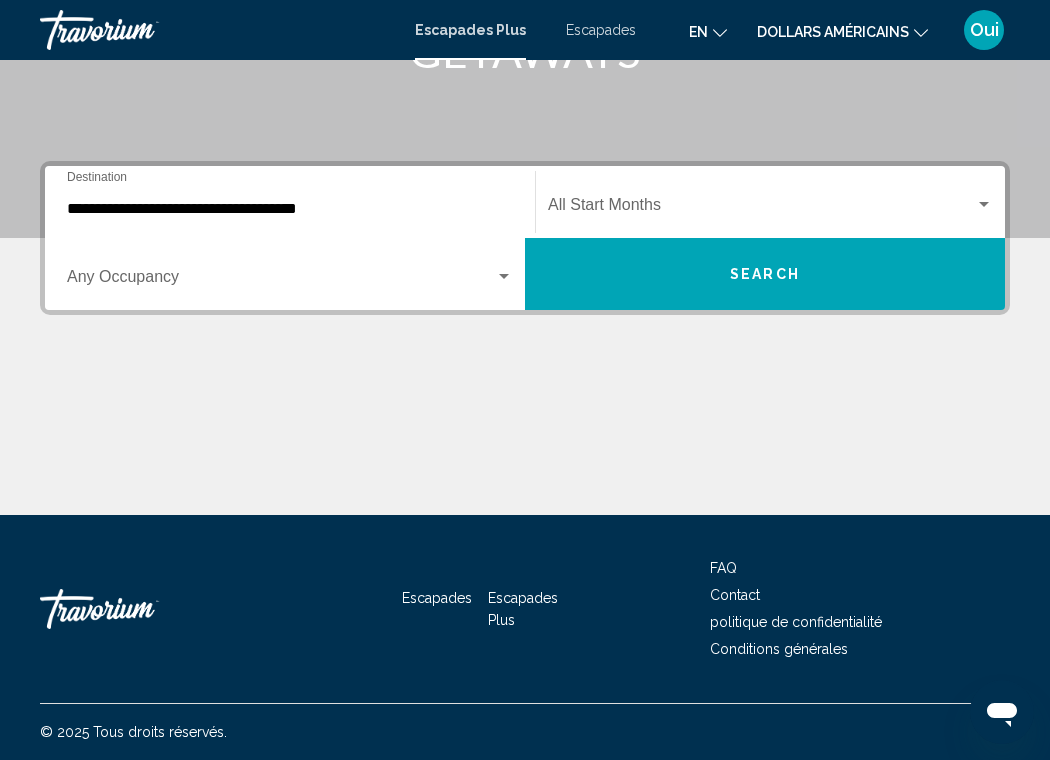 scroll, scrollTop: 0, scrollLeft: 0, axis: both 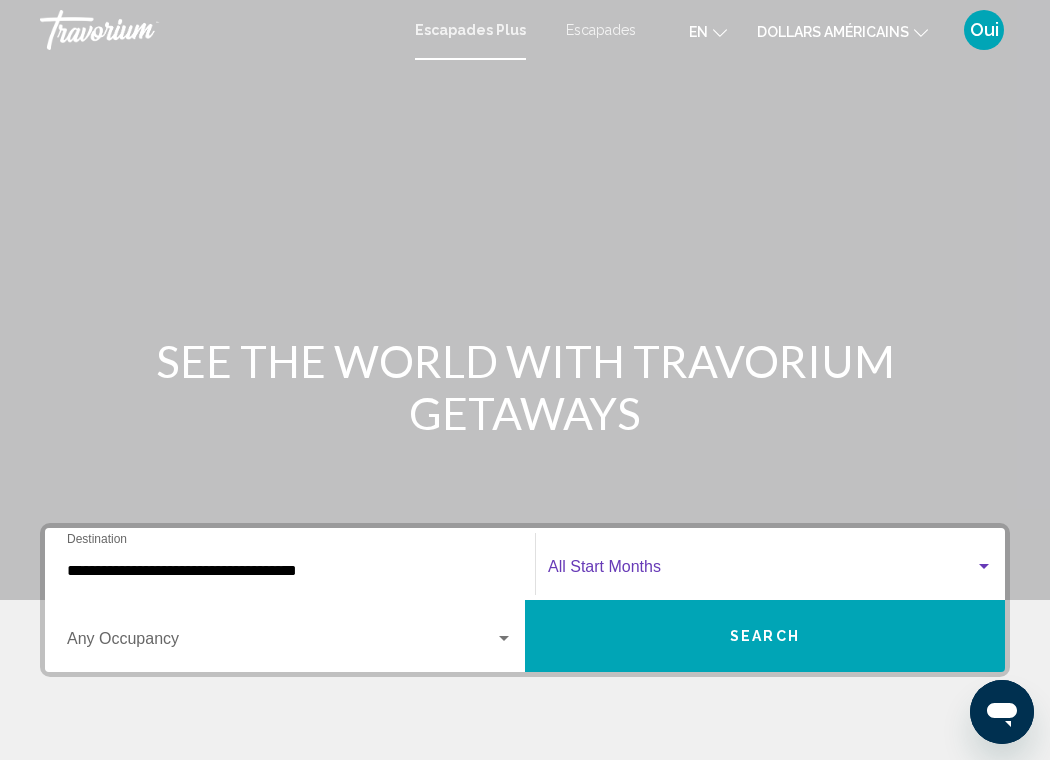 click at bounding box center (761, 571) 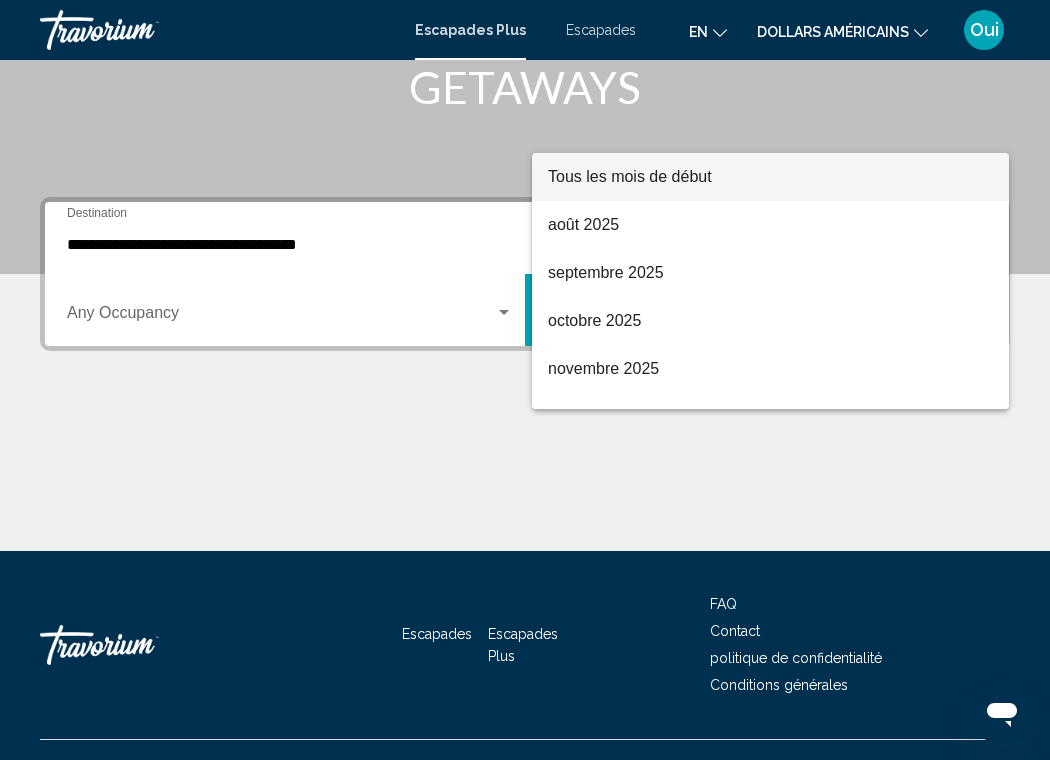 scroll, scrollTop: 362, scrollLeft: 0, axis: vertical 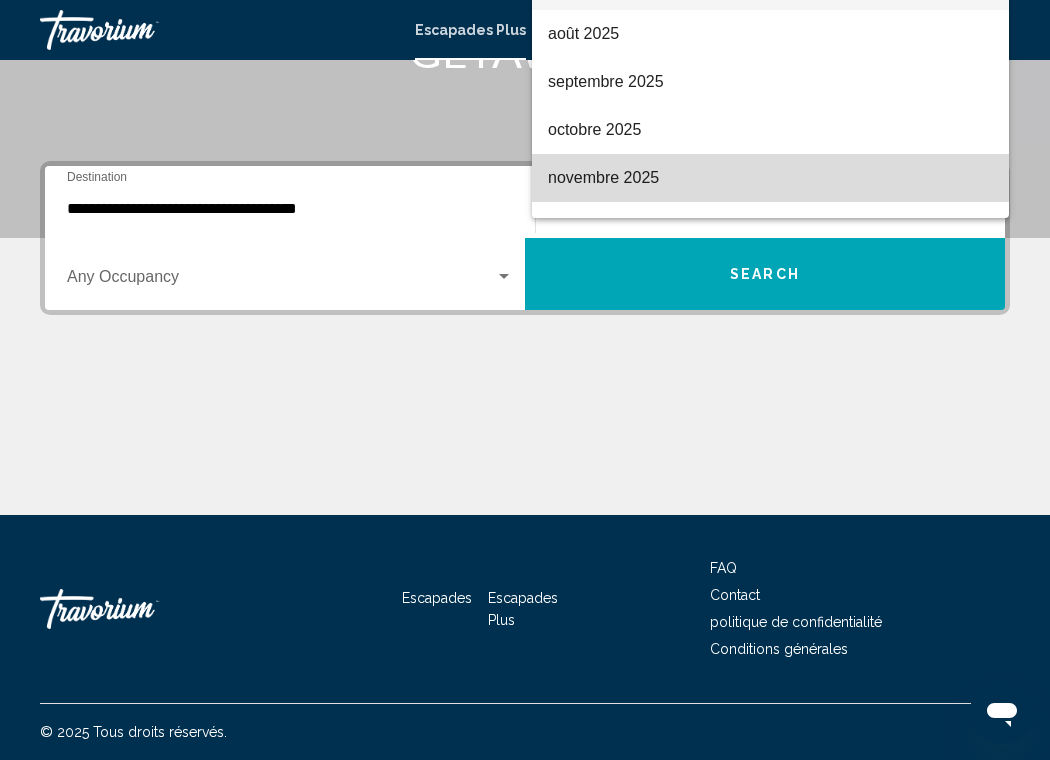 click on "novembre 2025" at bounding box center [603, 177] 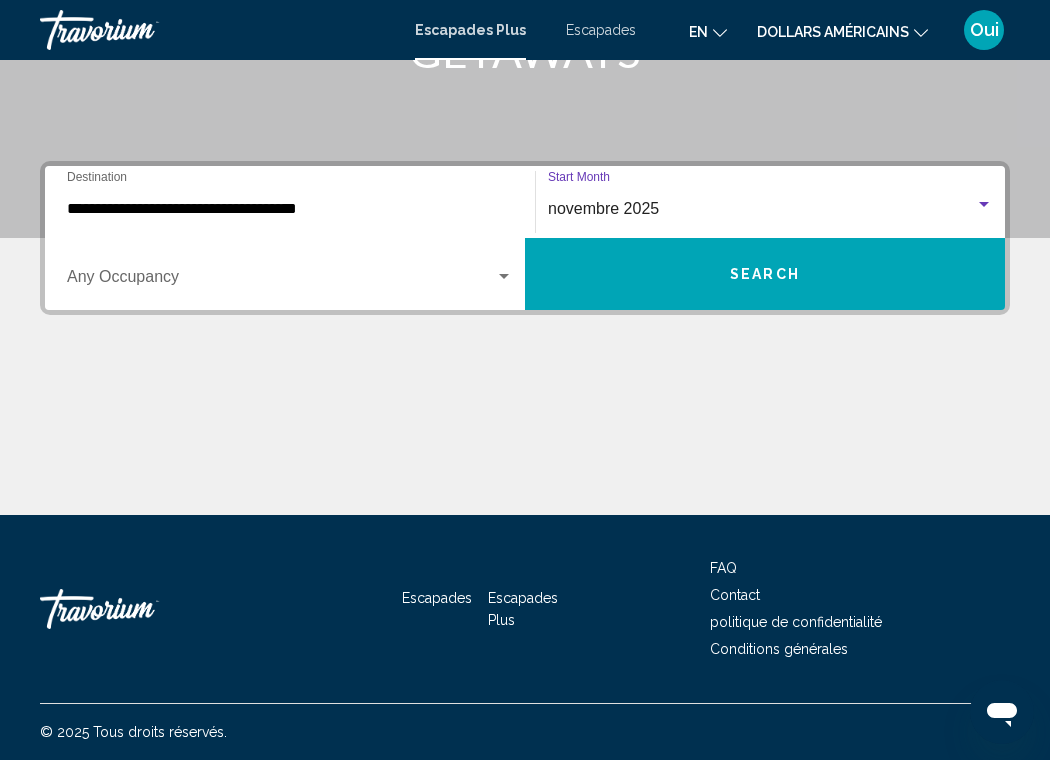 click at bounding box center [281, 281] 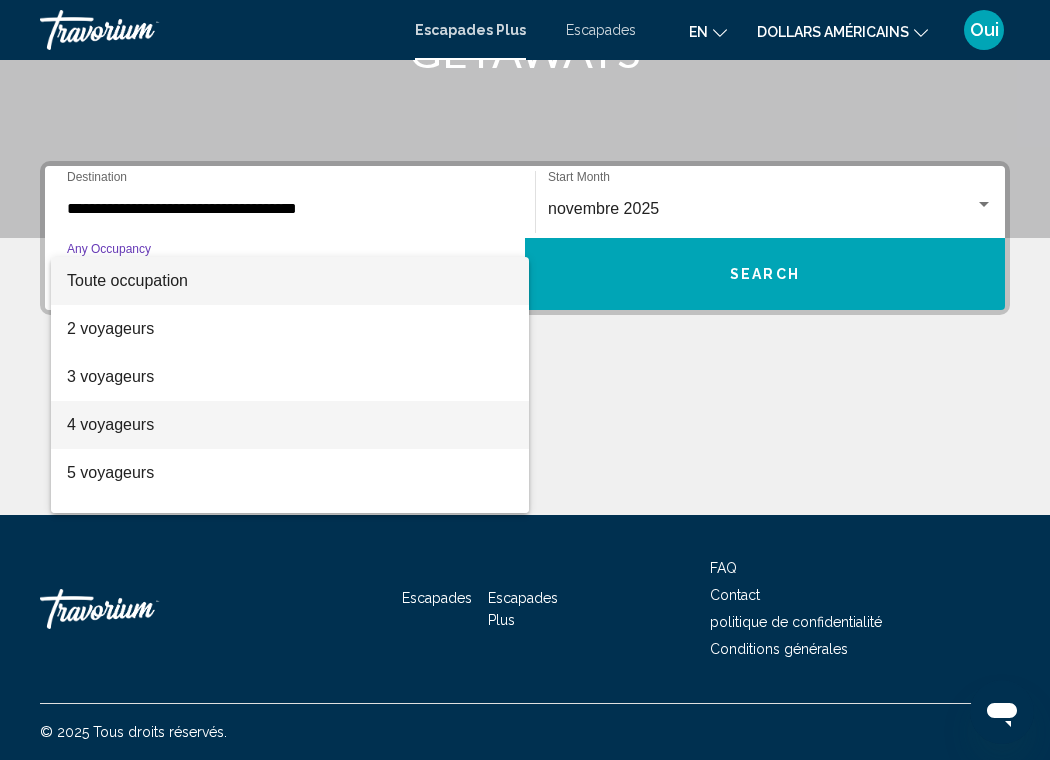 click on "4 voyageurs" at bounding box center [290, 425] 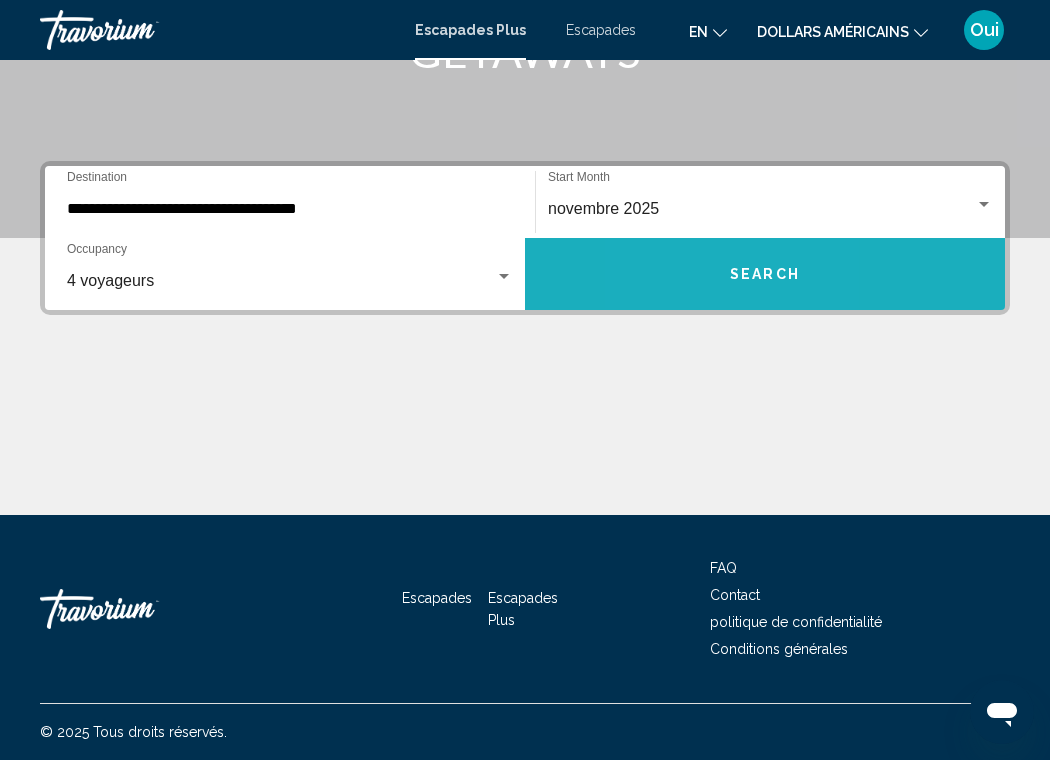 click on "Search" at bounding box center [765, 274] 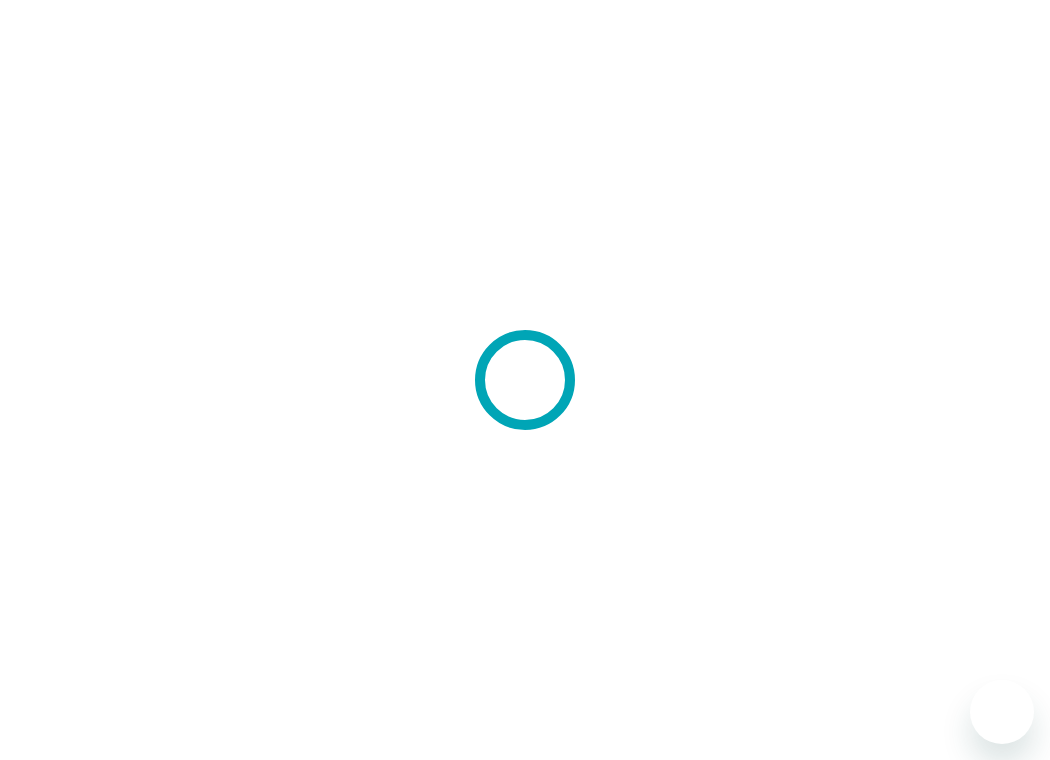 scroll, scrollTop: 0, scrollLeft: 0, axis: both 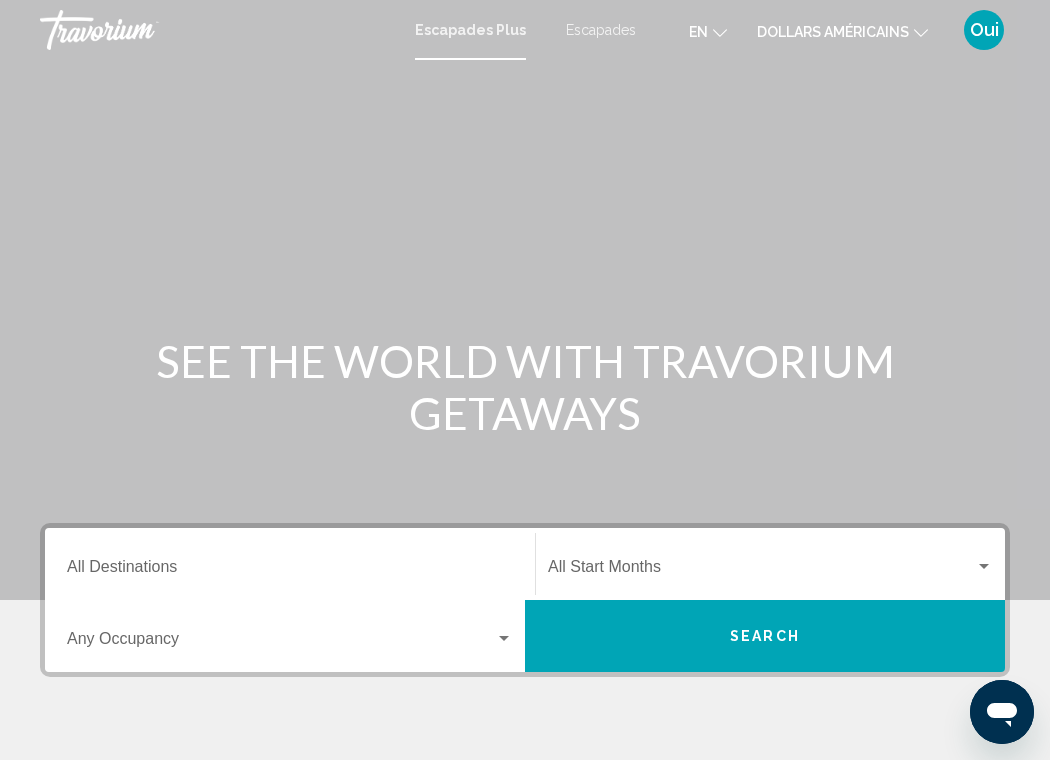 click on "Destination All Destinations" at bounding box center (290, 564) 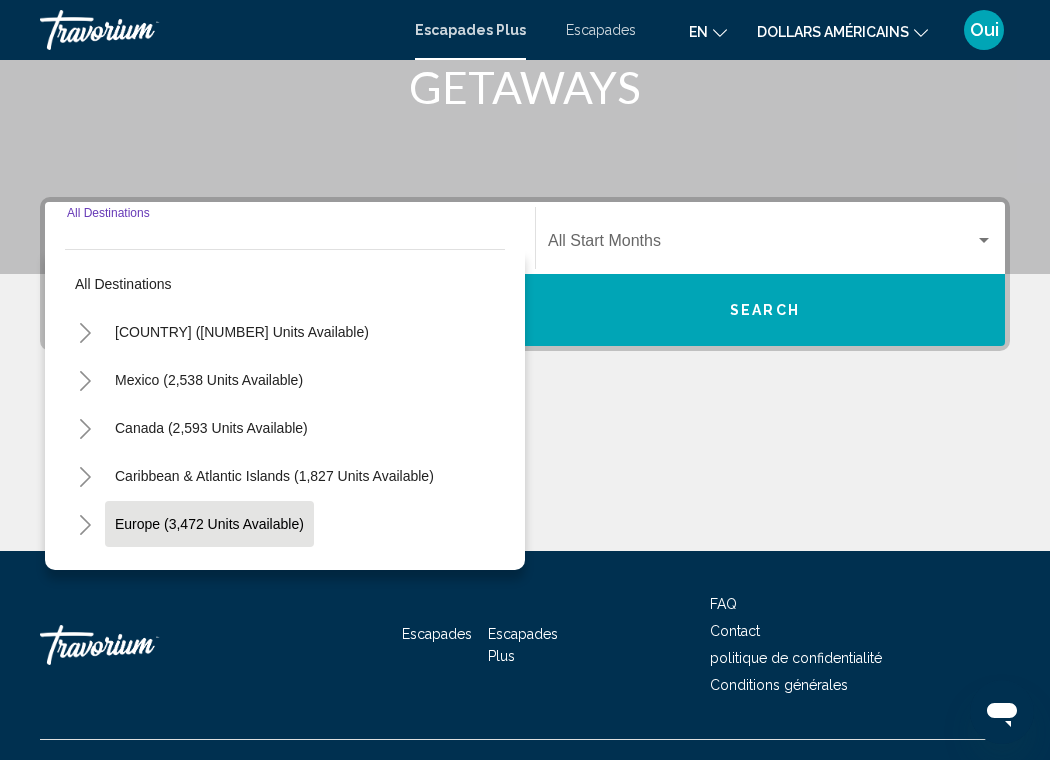 scroll, scrollTop: 362, scrollLeft: 0, axis: vertical 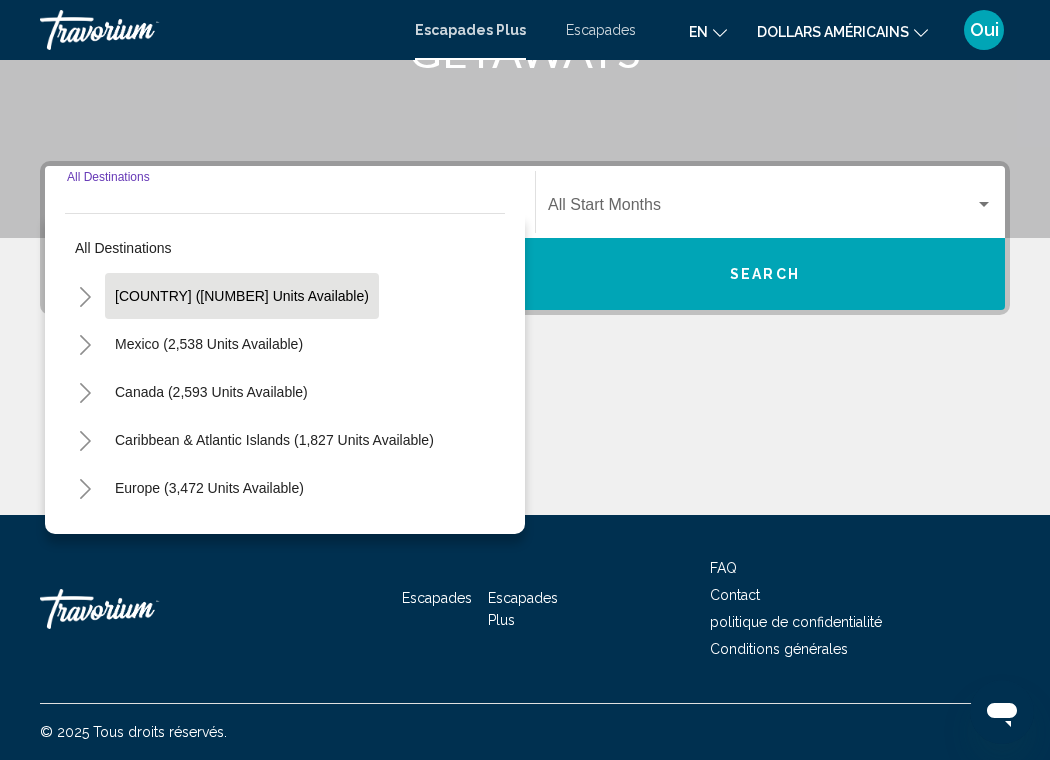 click on "[COUNTRY] ([NUMBER] units available)" at bounding box center [209, 344] 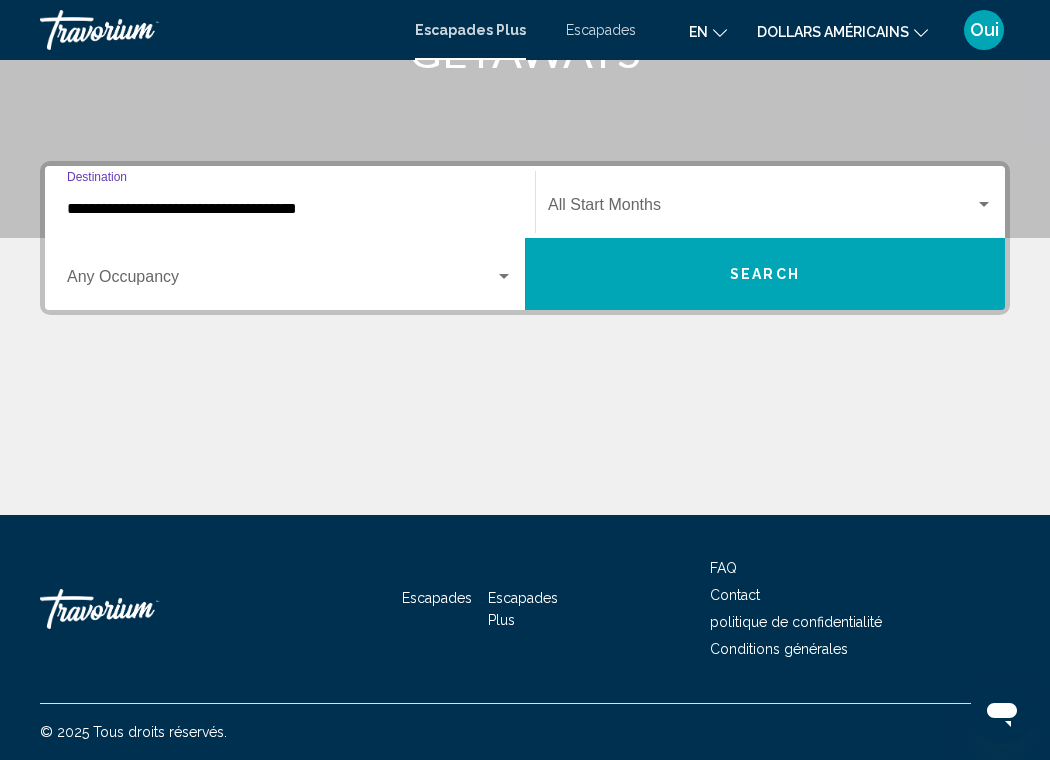 click at bounding box center (761, 209) 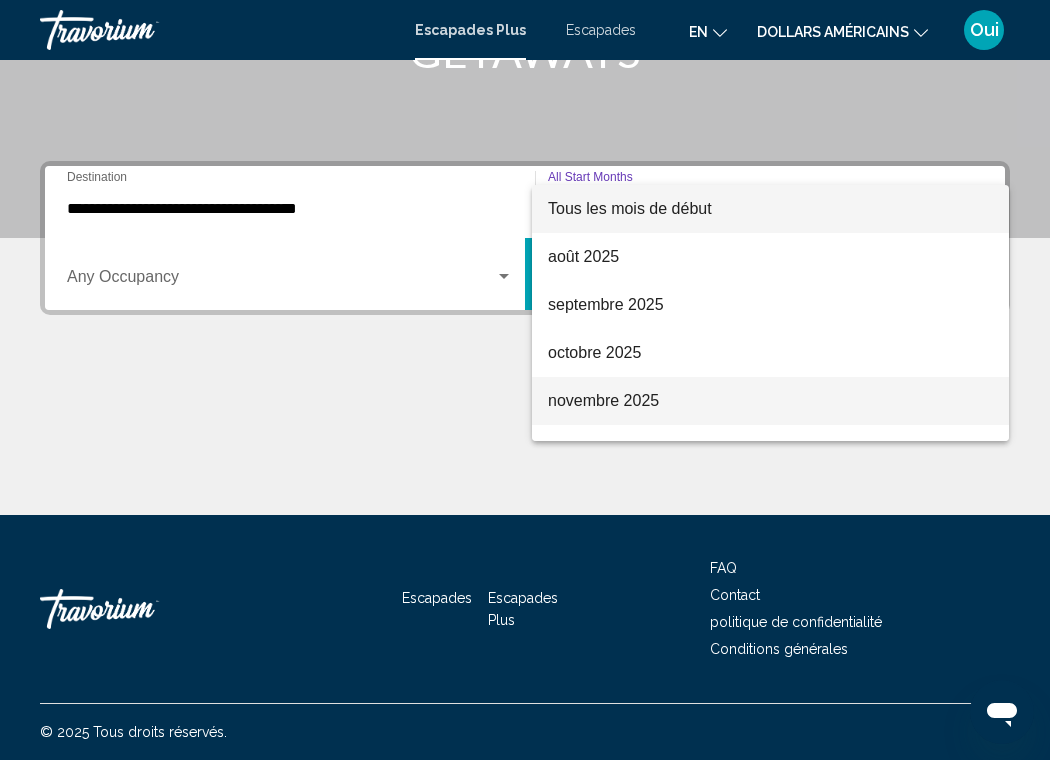 click on "novembre 2025" at bounding box center (603, 400) 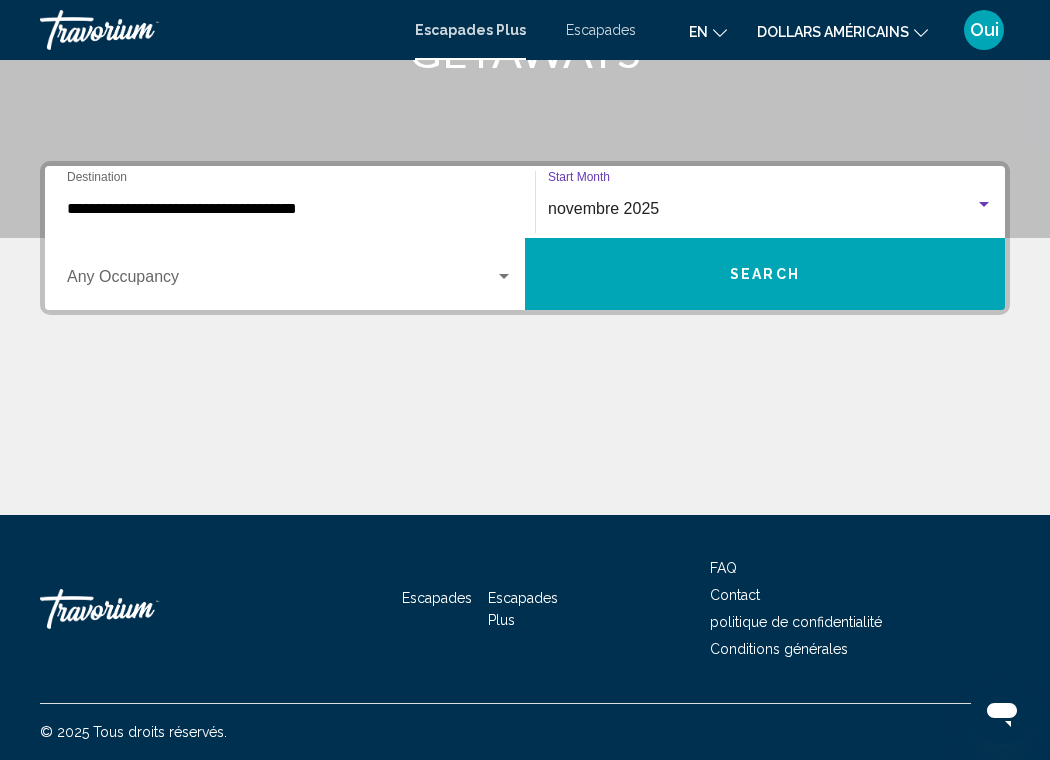 click at bounding box center [281, 281] 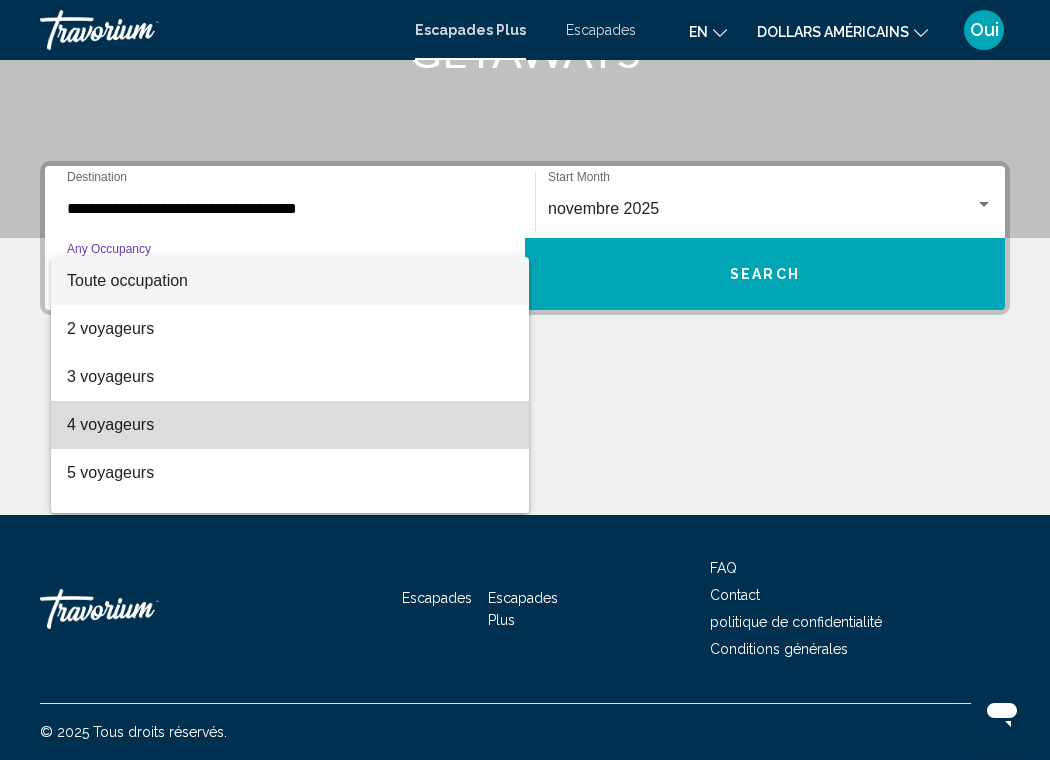 click on "4 voyageurs" at bounding box center [290, 425] 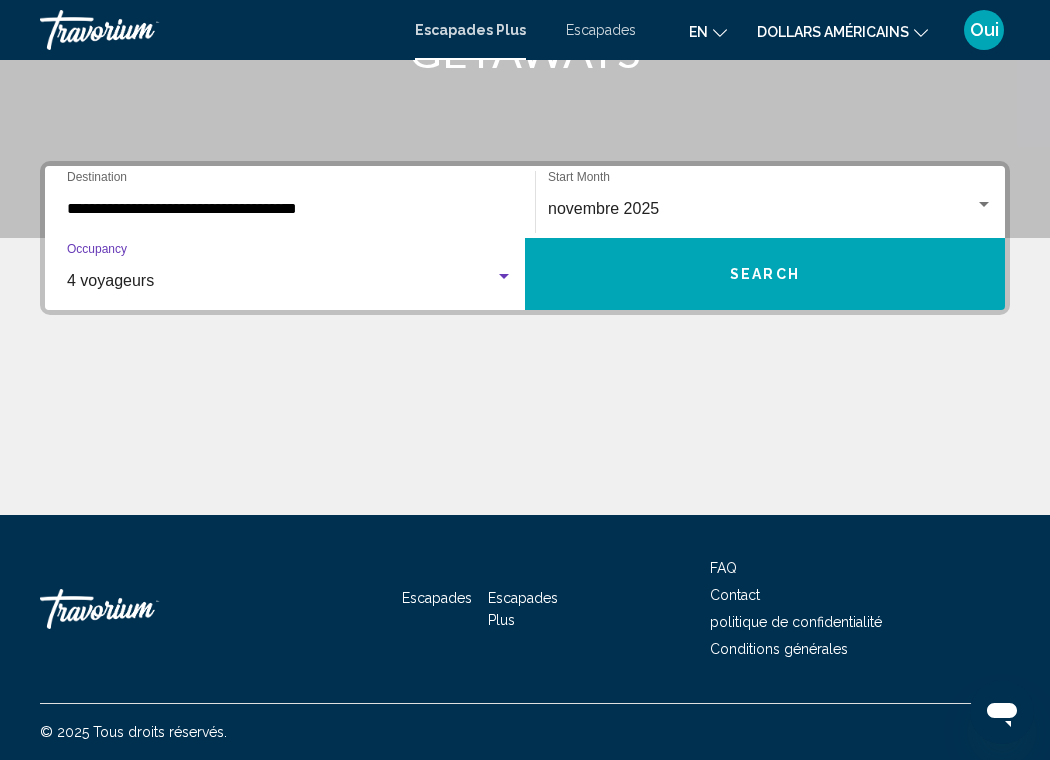 click on "Search" at bounding box center [765, 274] 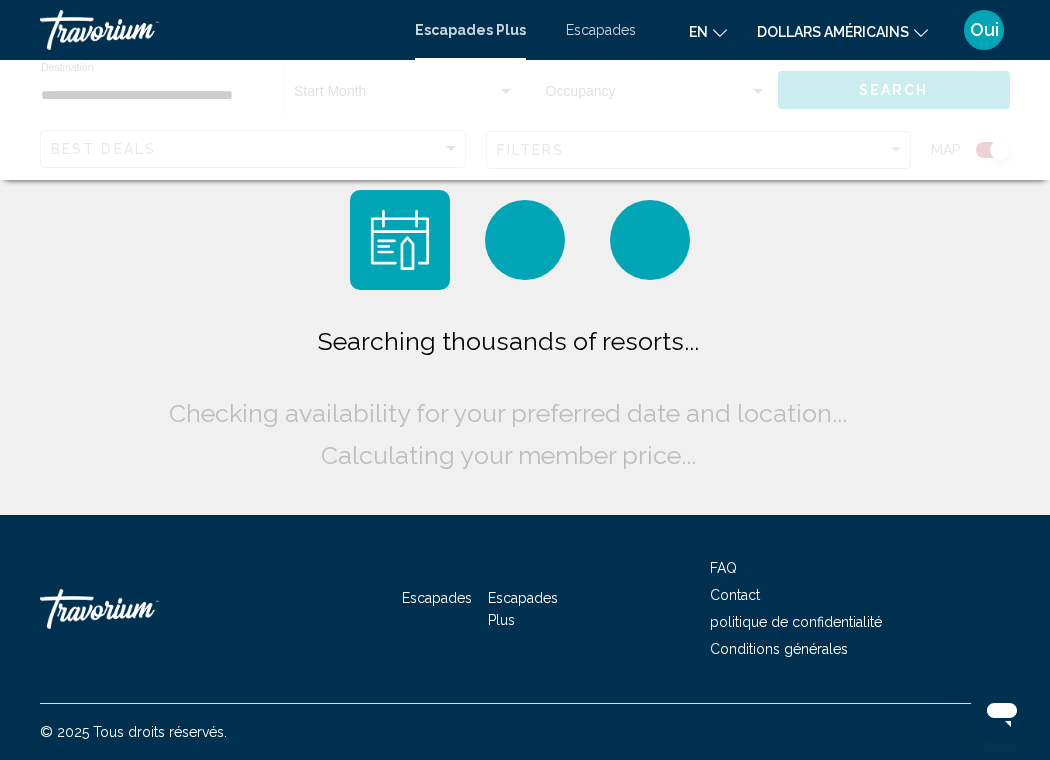 scroll, scrollTop: 0, scrollLeft: 0, axis: both 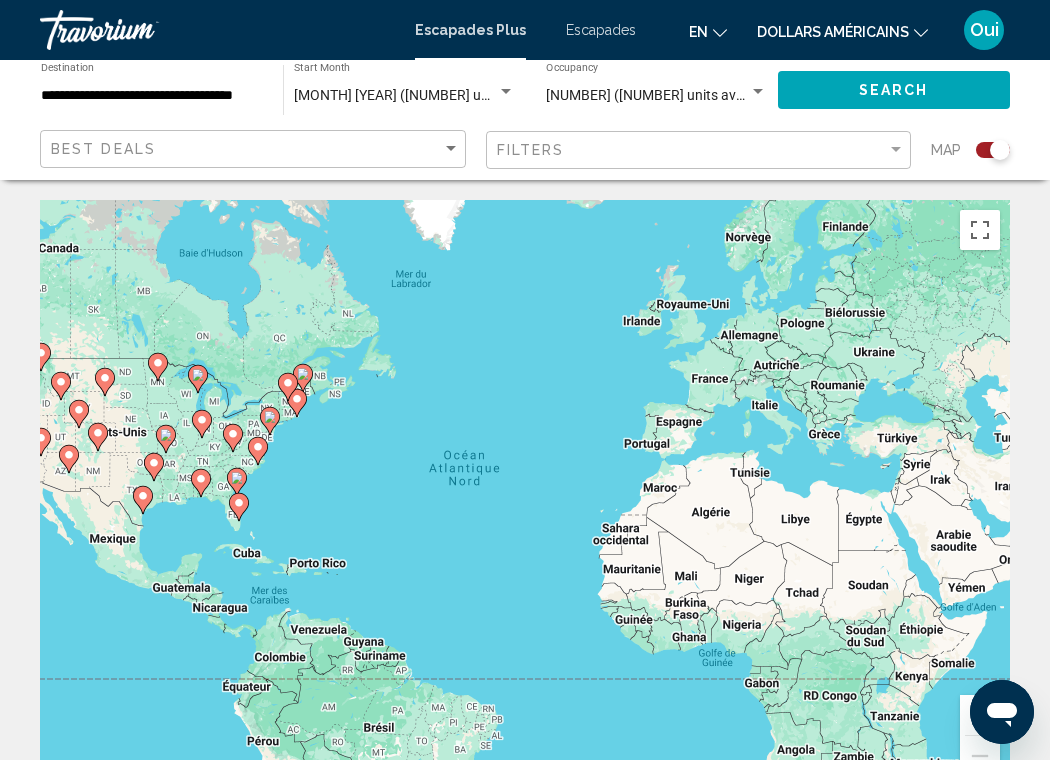 click 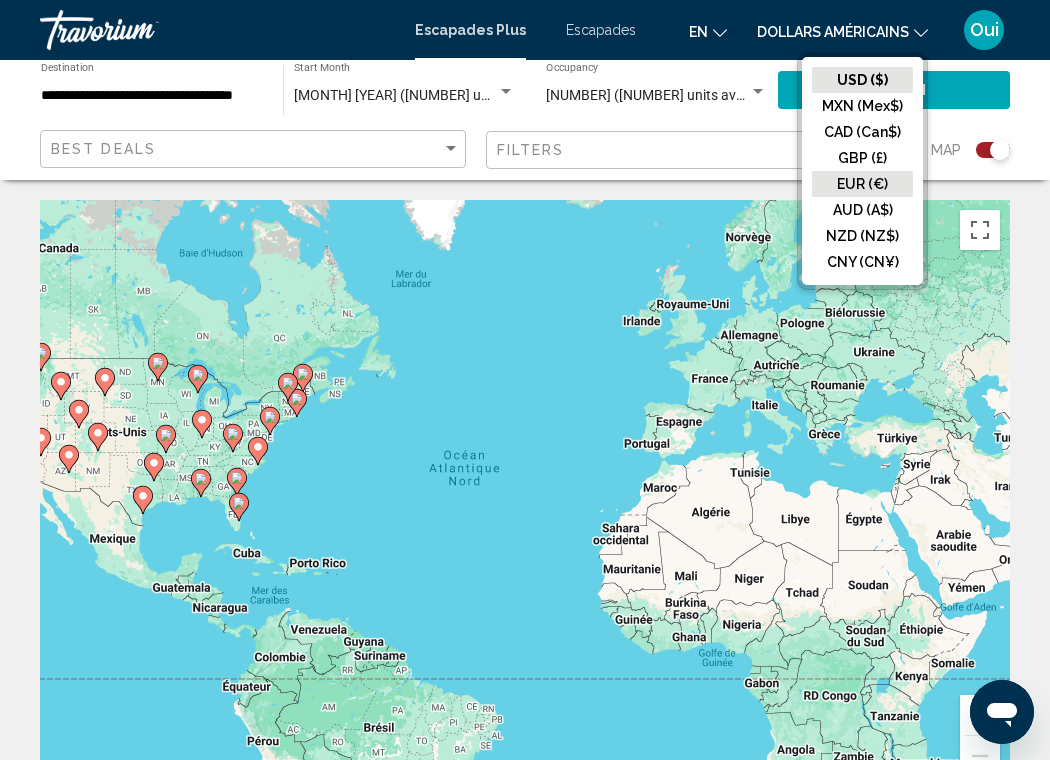 click on "EUR (€)" 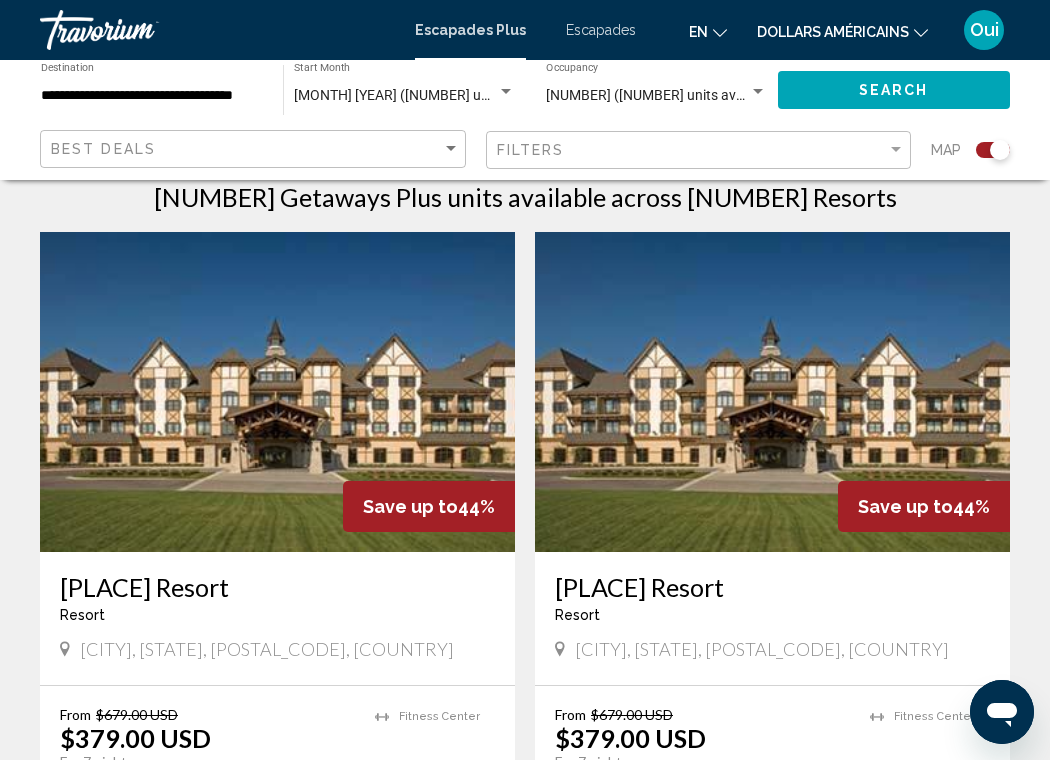 scroll, scrollTop: 660, scrollLeft: 0, axis: vertical 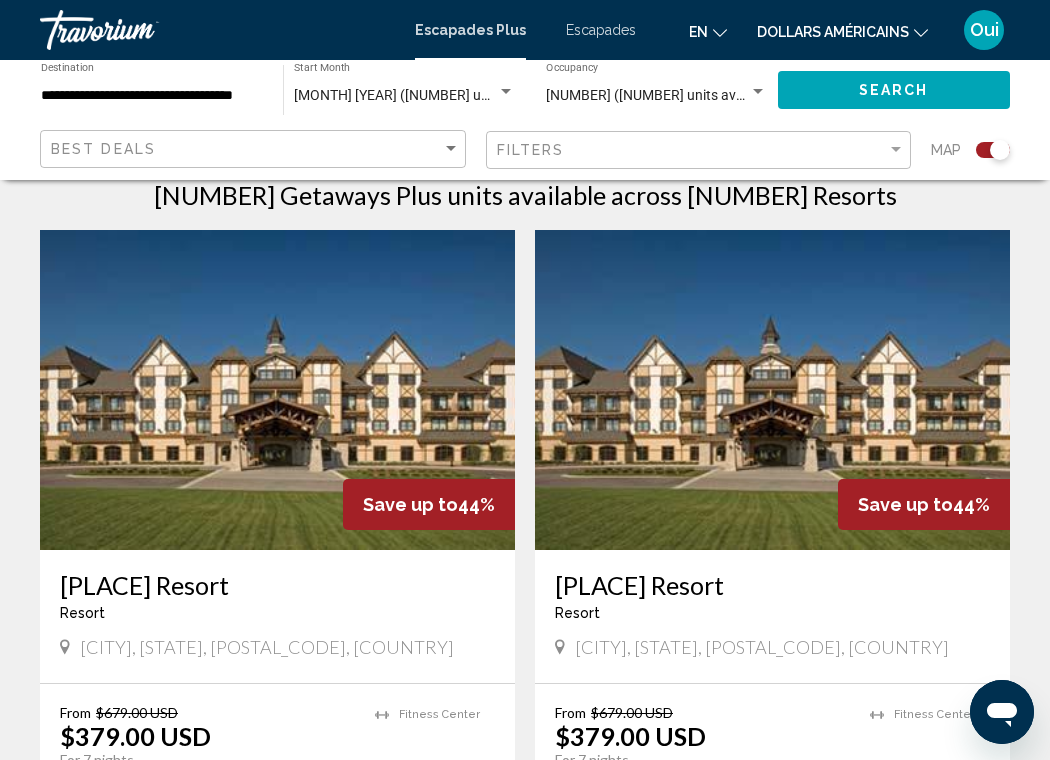 click at bounding box center (277, 390) 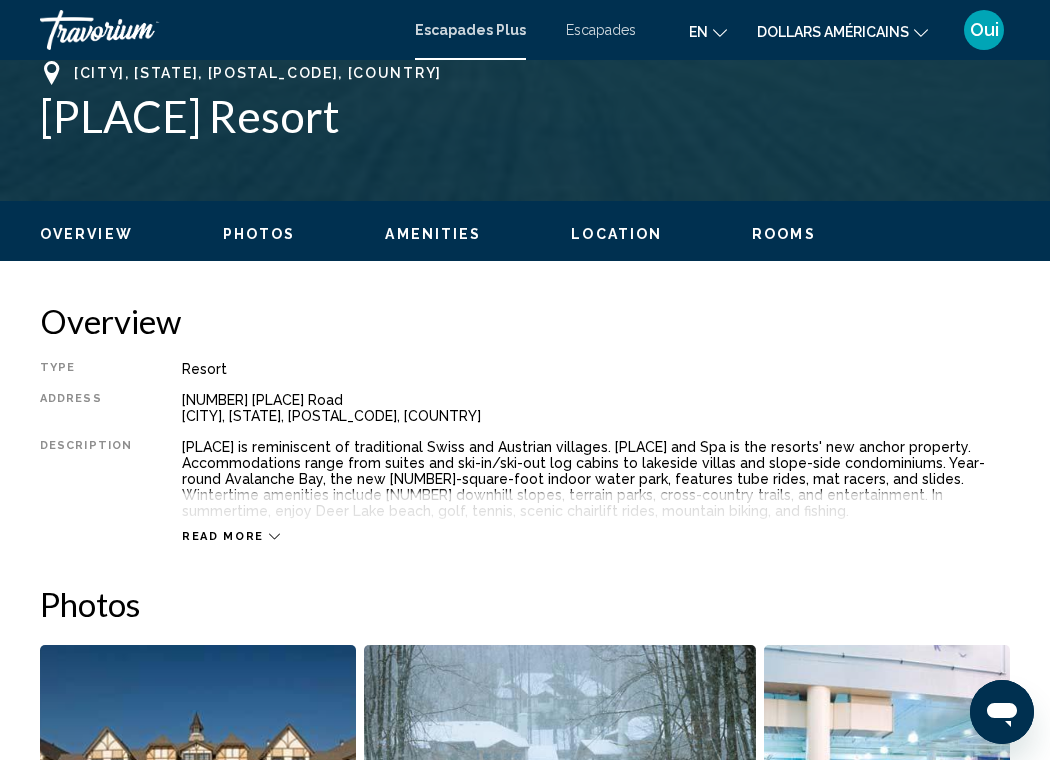 scroll, scrollTop: 811, scrollLeft: 0, axis: vertical 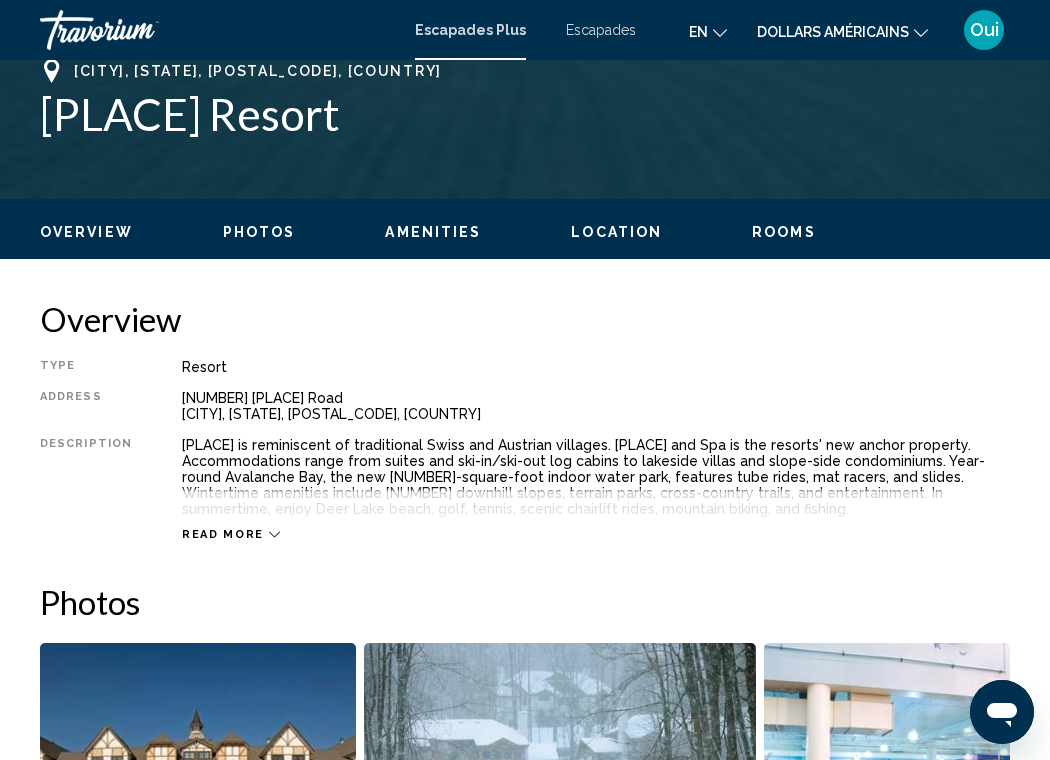 click on "Read more" at bounding box center [223, 534] 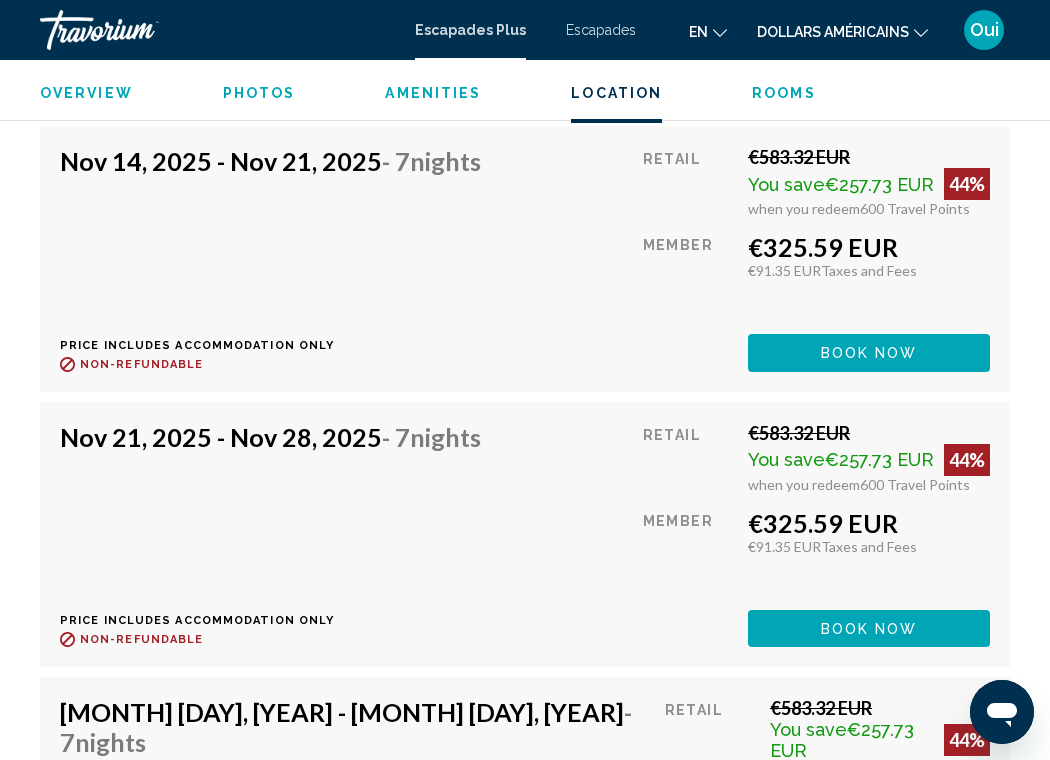 scroll, scrollTop: 4238, scrollLeft: 0, axis: vertical 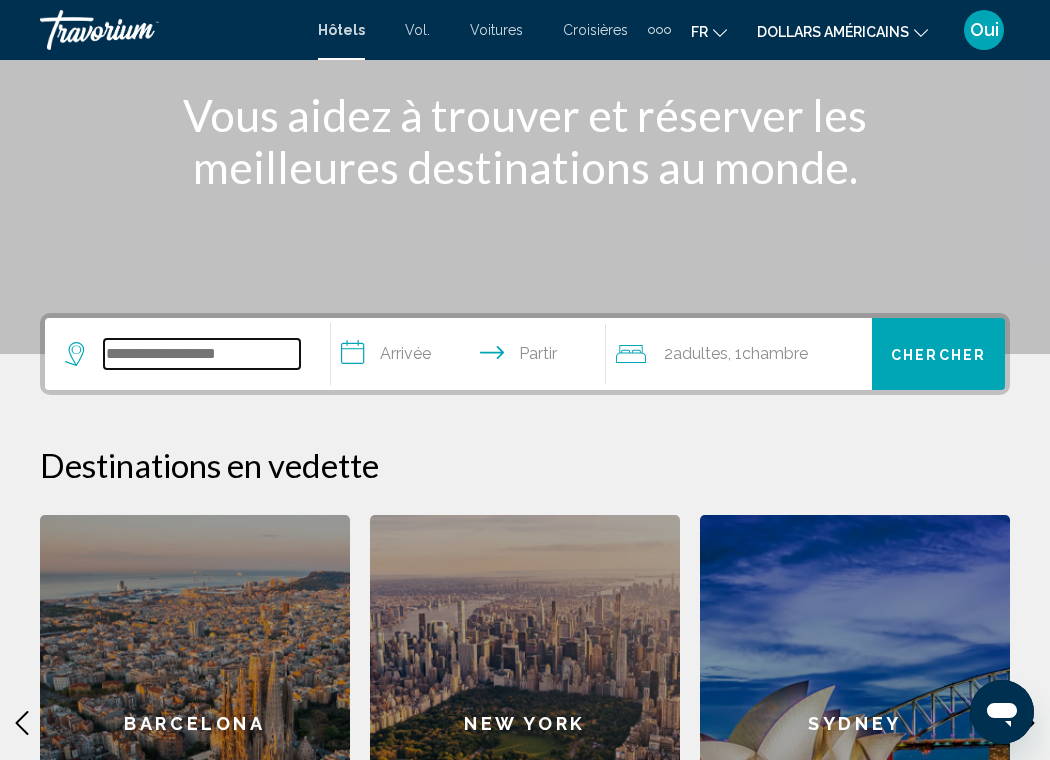 click at bounding box center [202, 354] 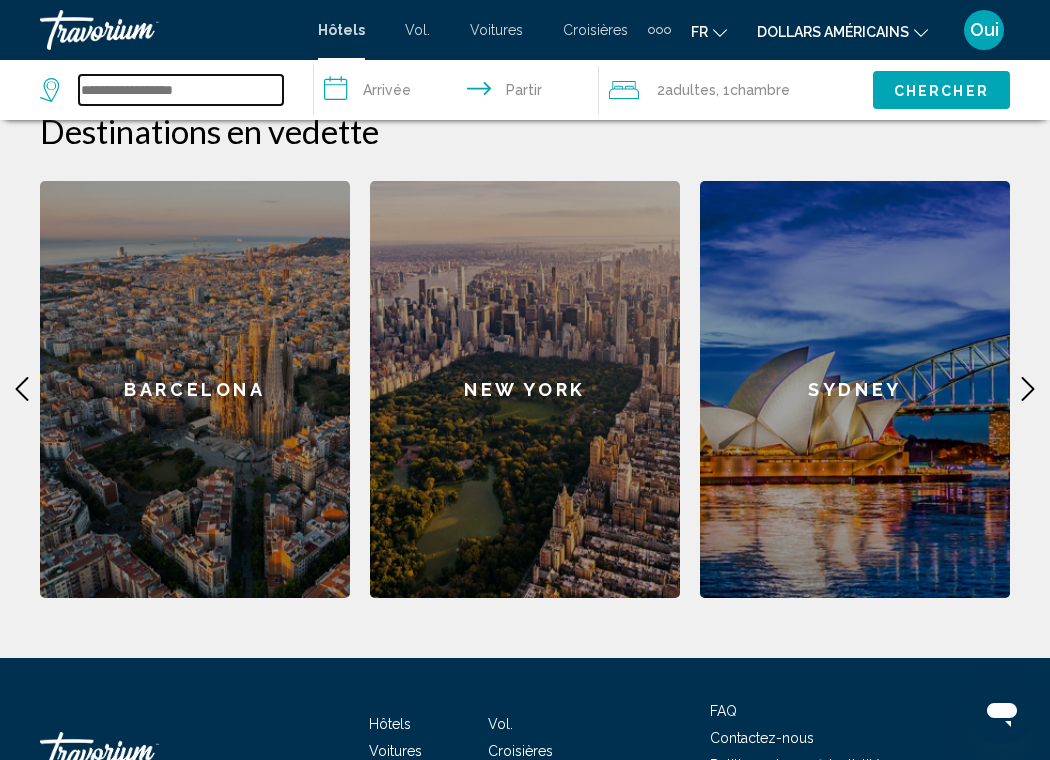scroll, scrollTop: 611, scrollLeft: 0, axis: vertical 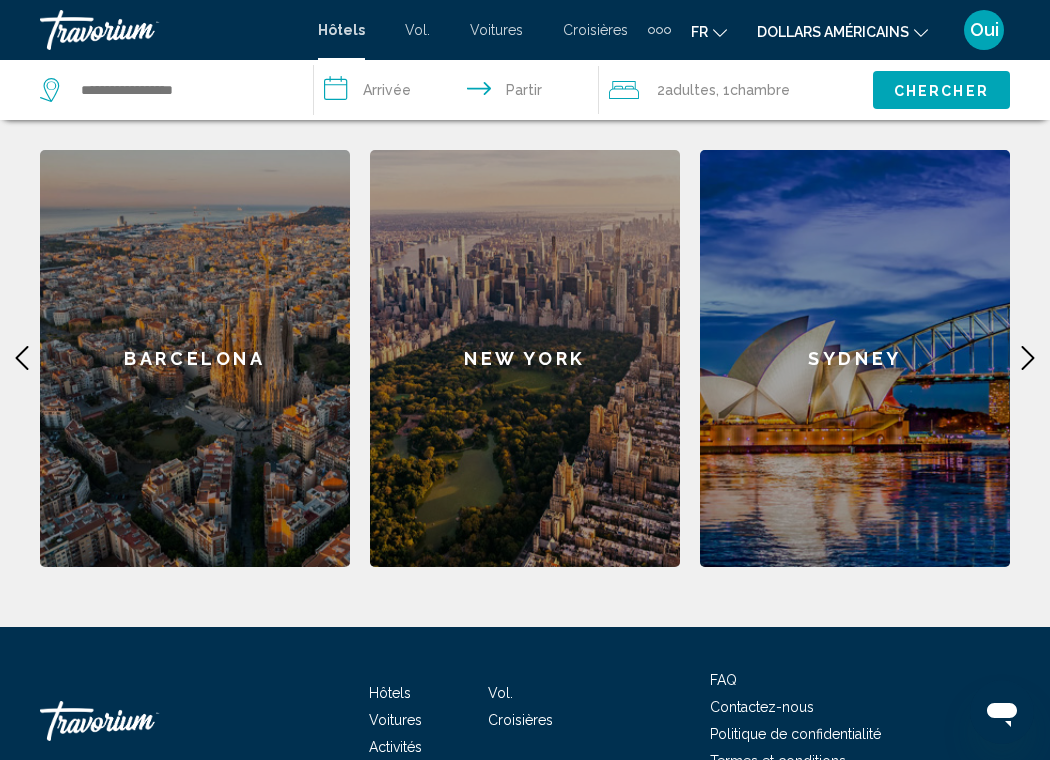 click on "Sydney" at bounding box center [855, 358] 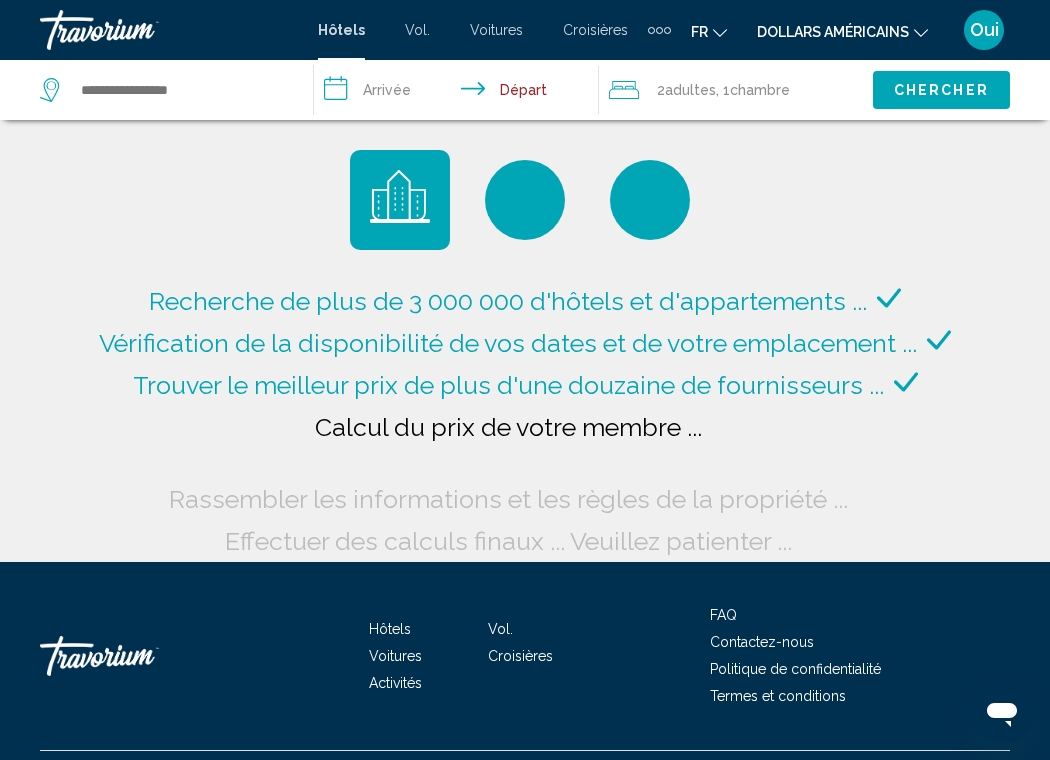 type on "**********" 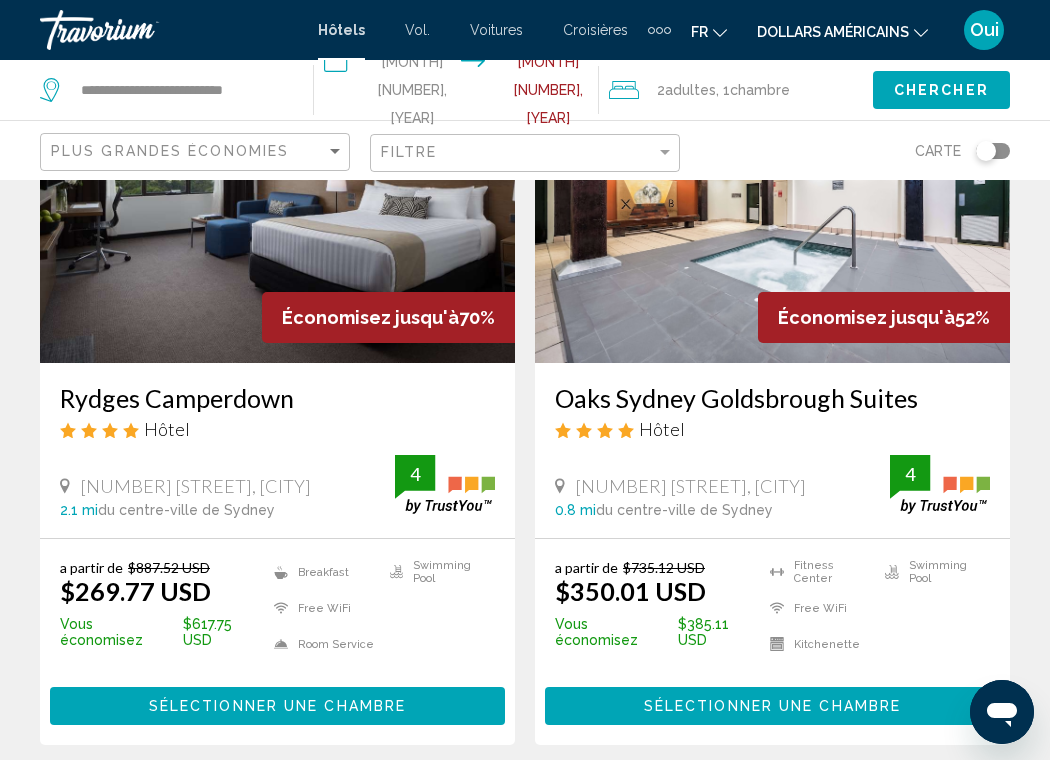 scroll, scrollTop: 210, scrollLeft: 0, axis: vertical 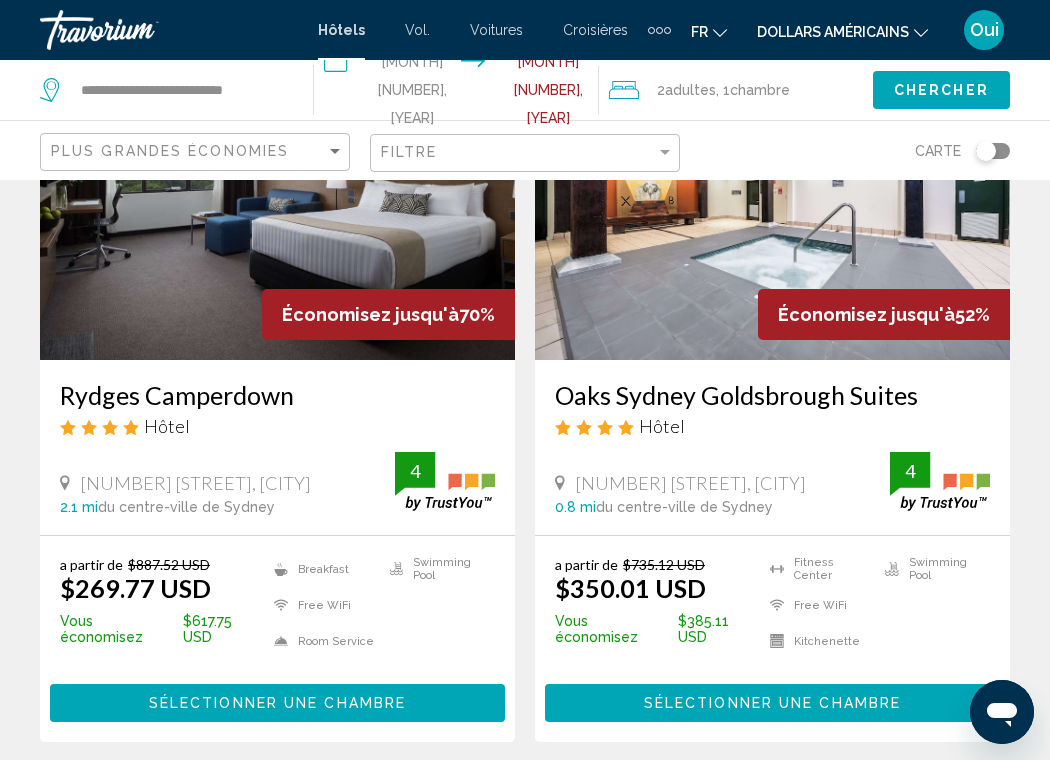 click on "dollars américains" 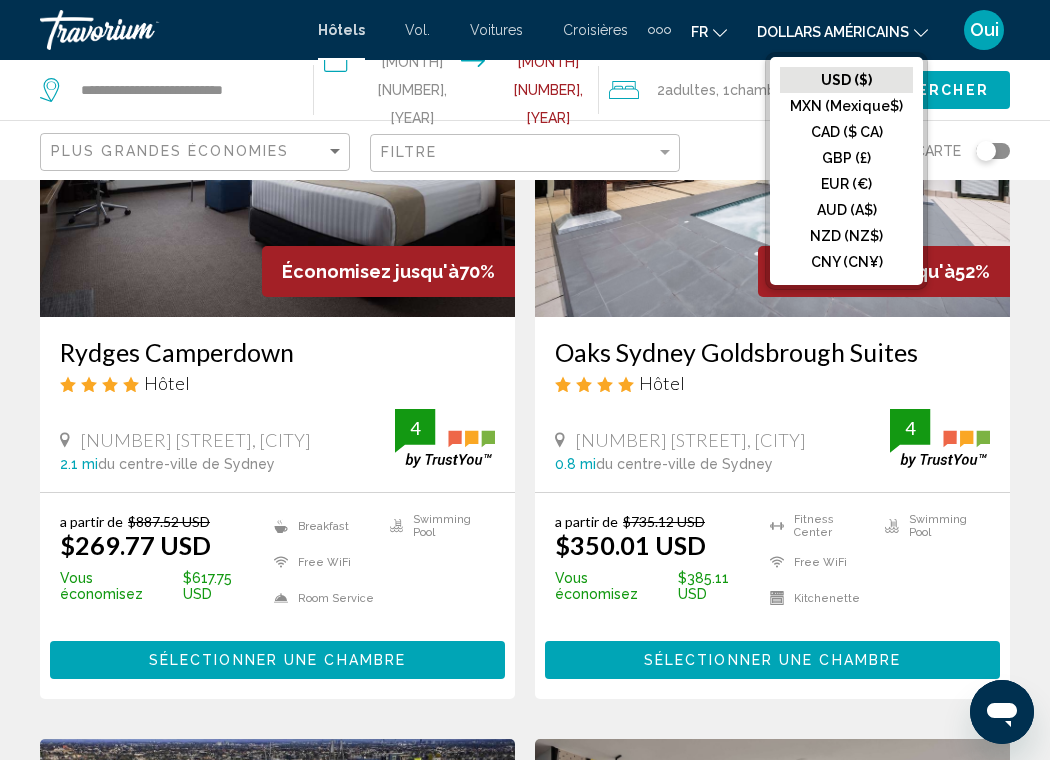 scroll, scrollTop: 260, scrollLeft: 0, axis: vertical 